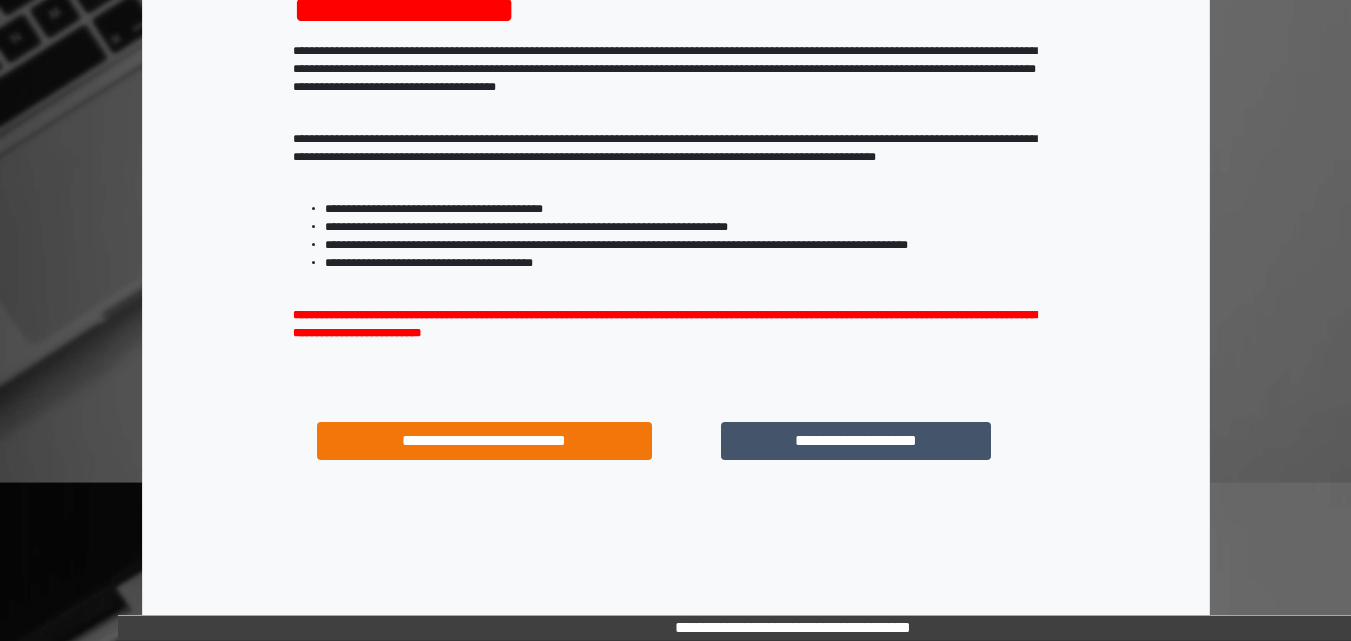 scroll, scrollTop: 287, scrollLeft: 0, axis: vertical 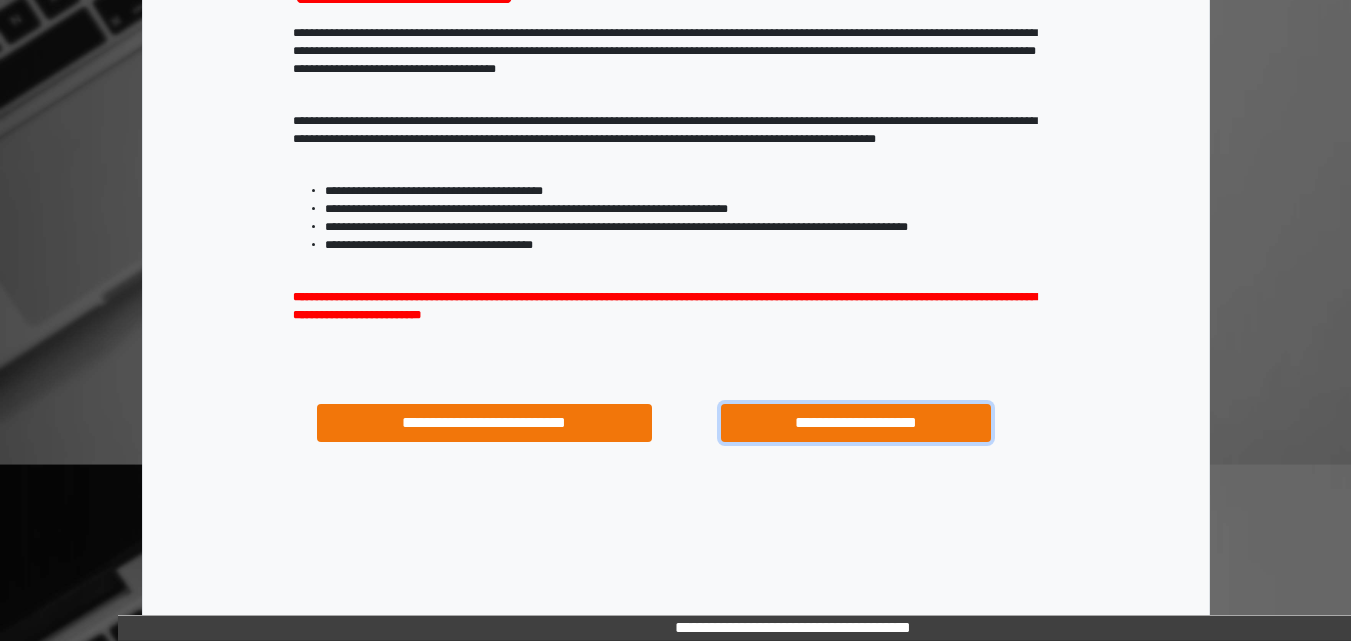 click on "**********" at bounding box center (855, 423) 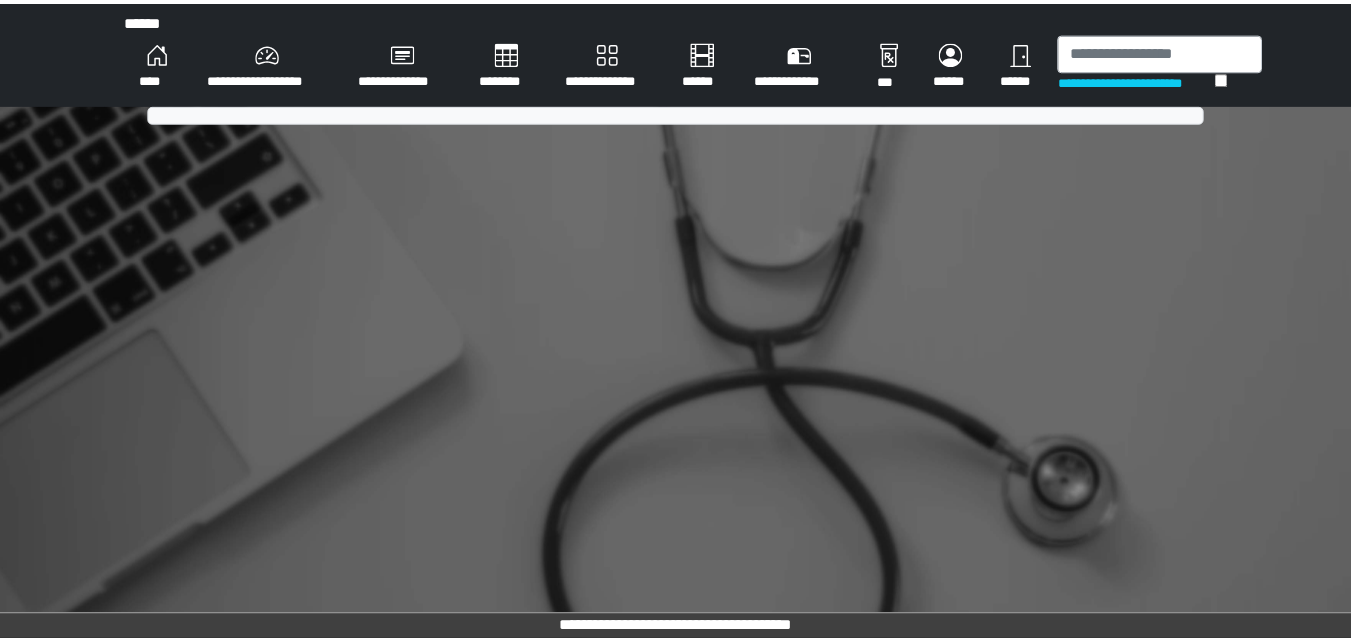 scroll, scrollTop: 0, scrollLeft: 0, axis: both 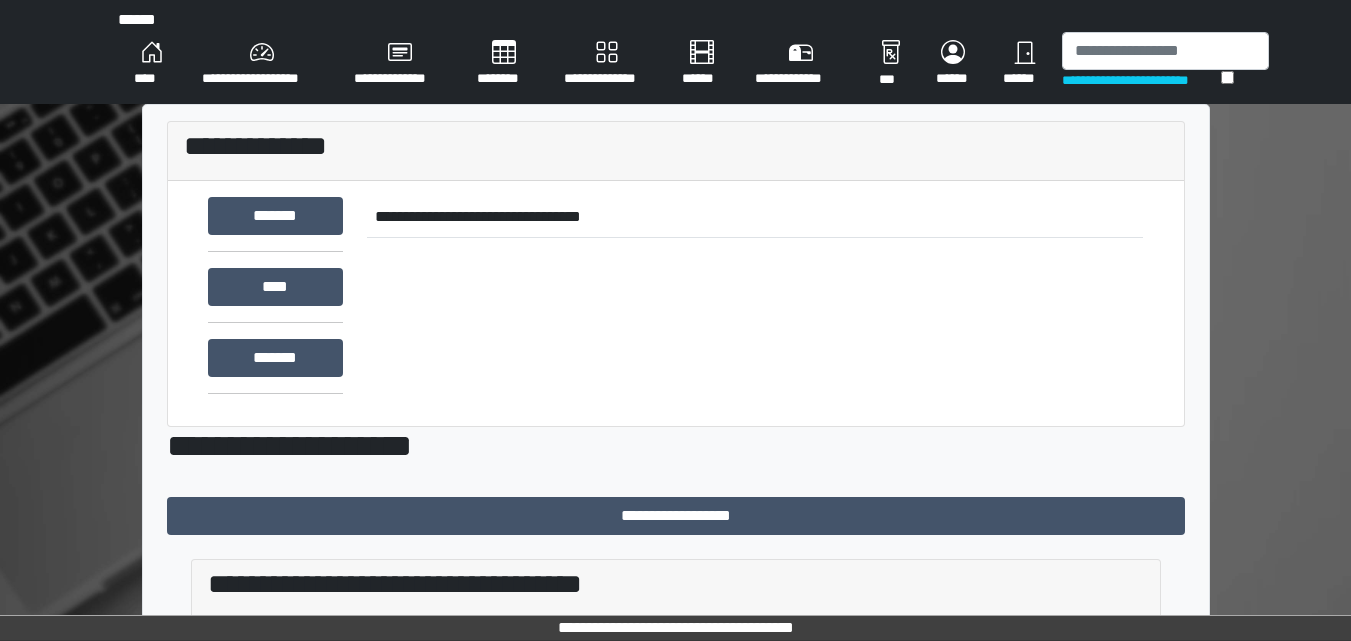 click on "**********" at bounding box center (262, 64) 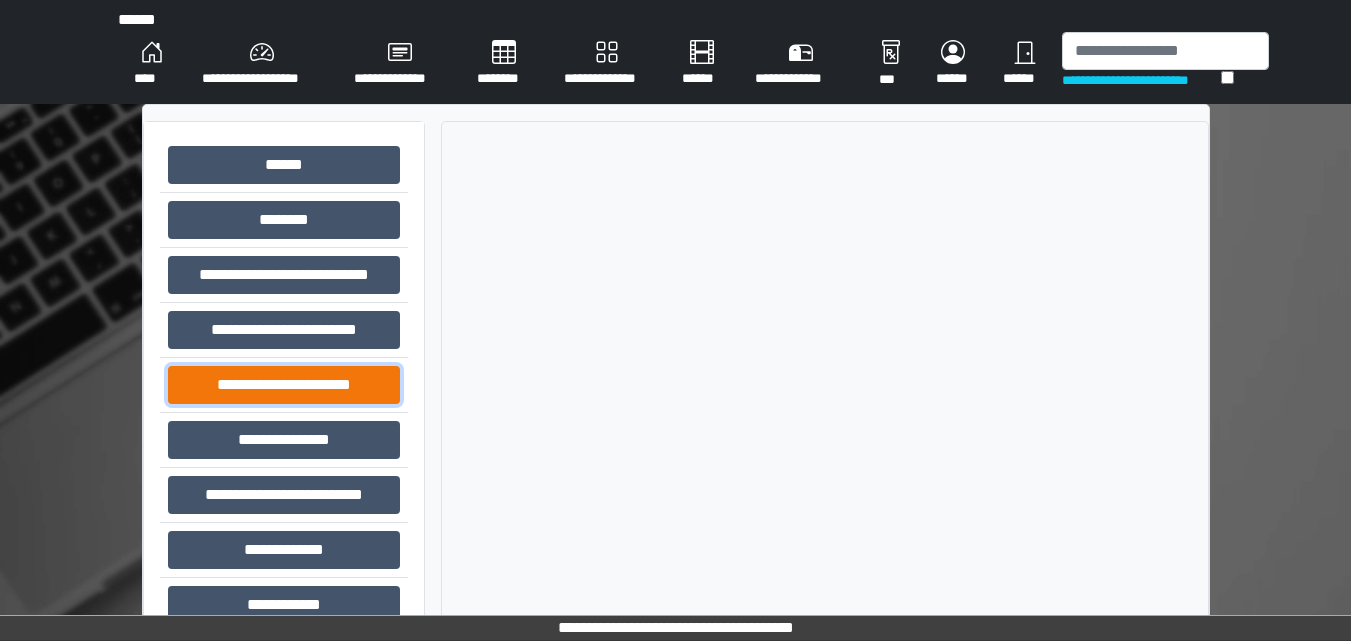 click on "**********" at bounding box center (284, 385) 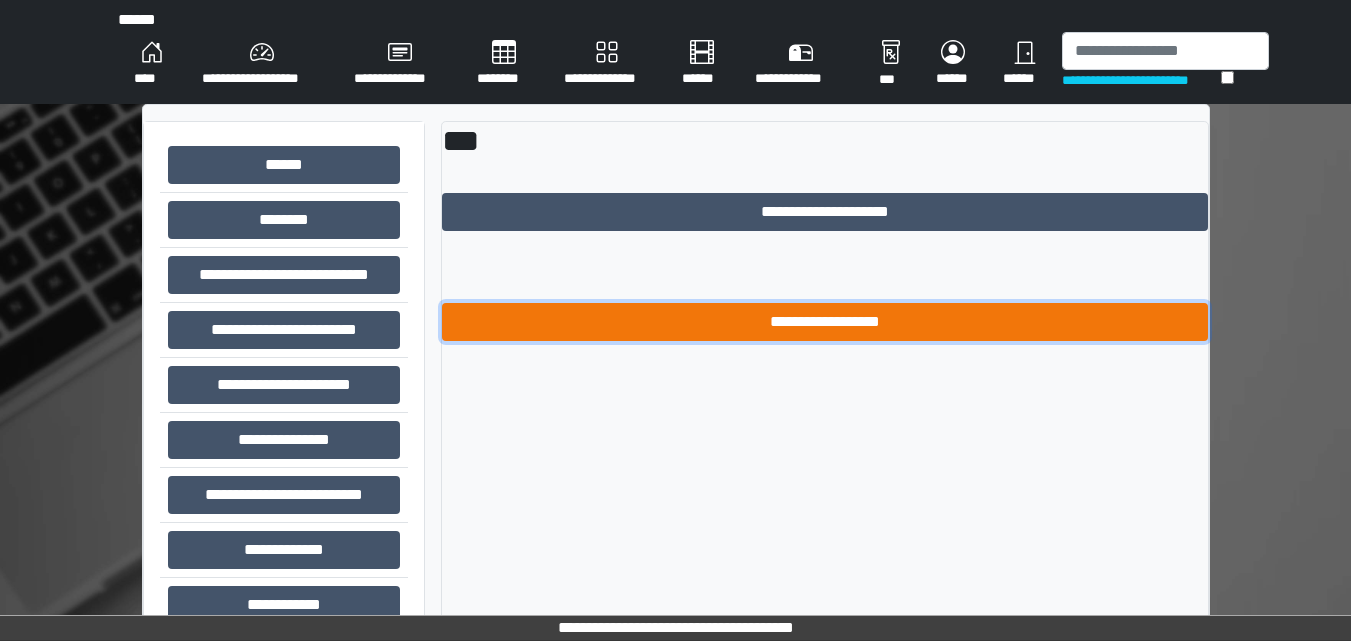 click on "**********" at bounding box center (825, 322) 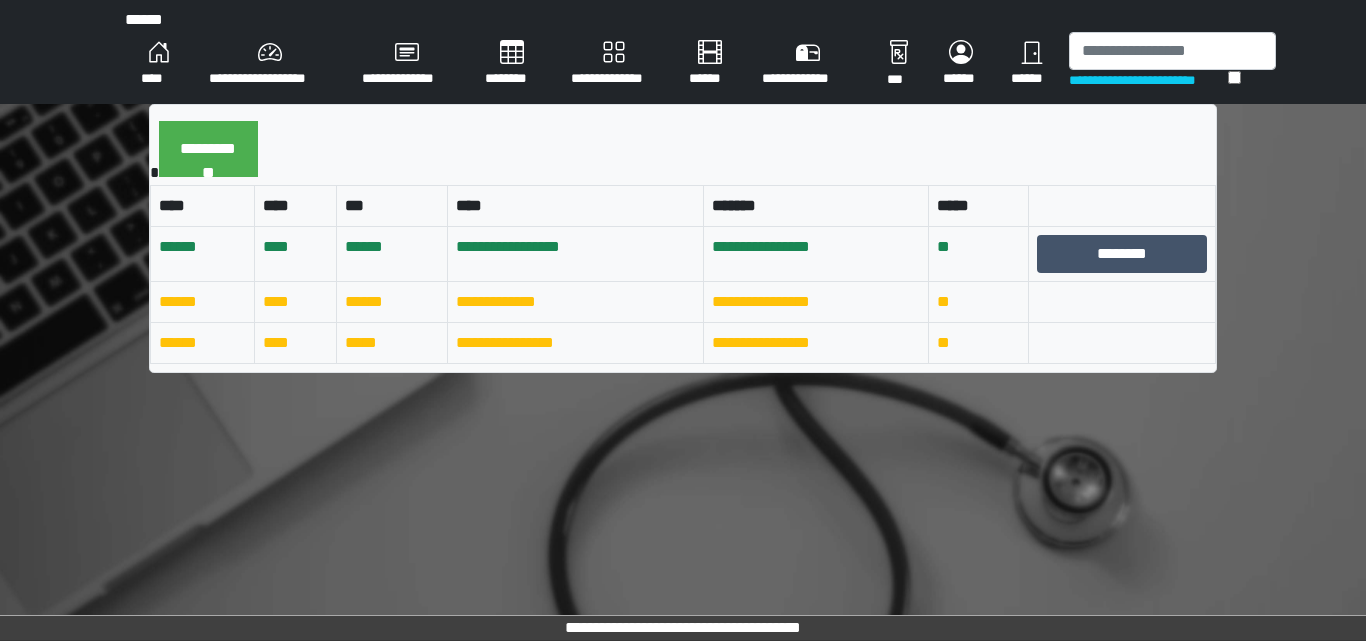 click on "**********" at bounding box center [683, 246] 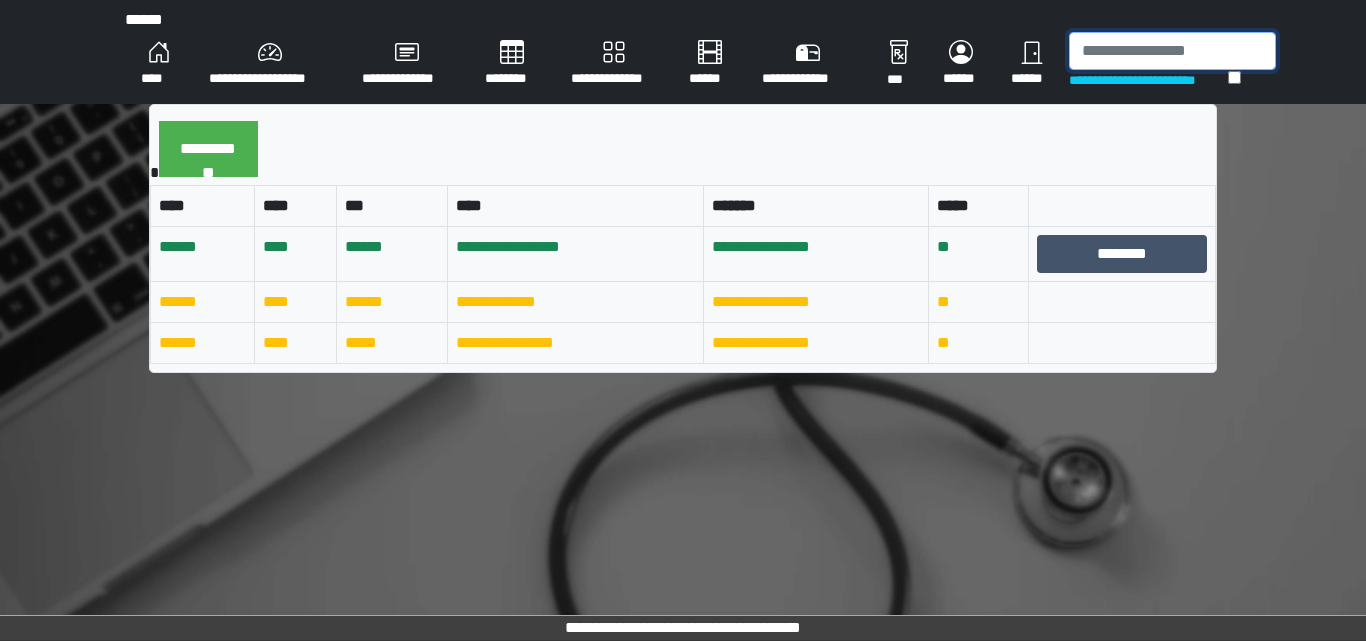 click at bounding box center [1172, 51] 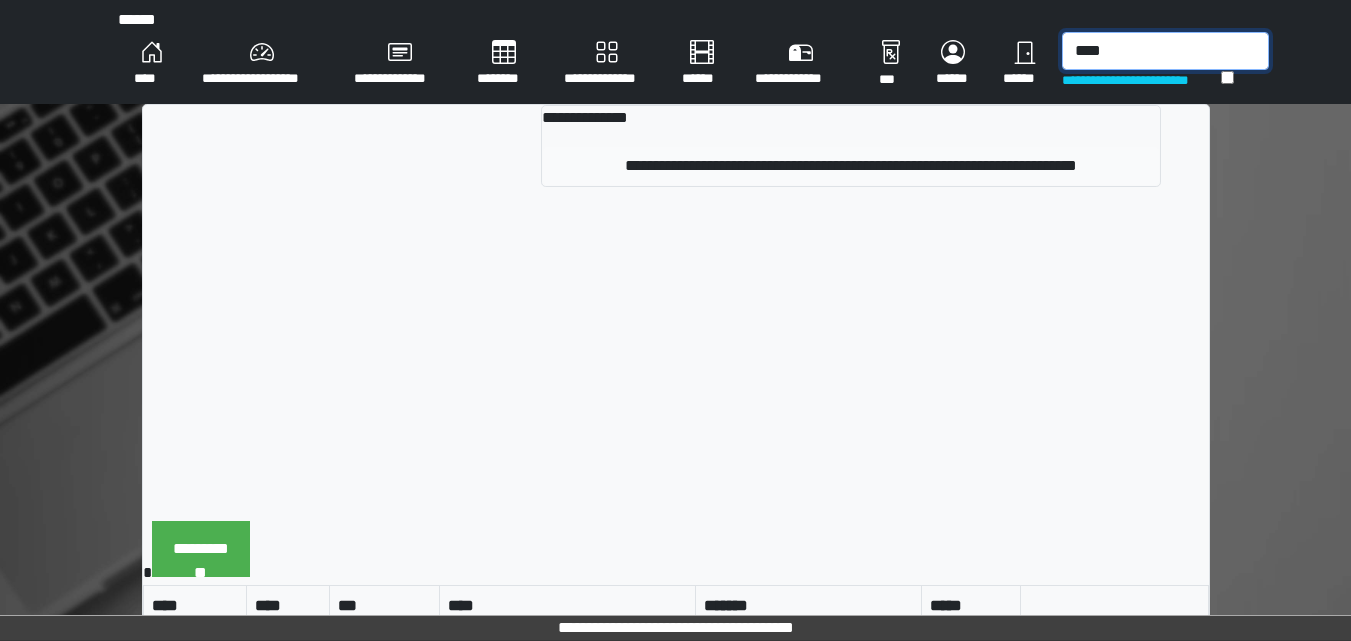 type on "****" 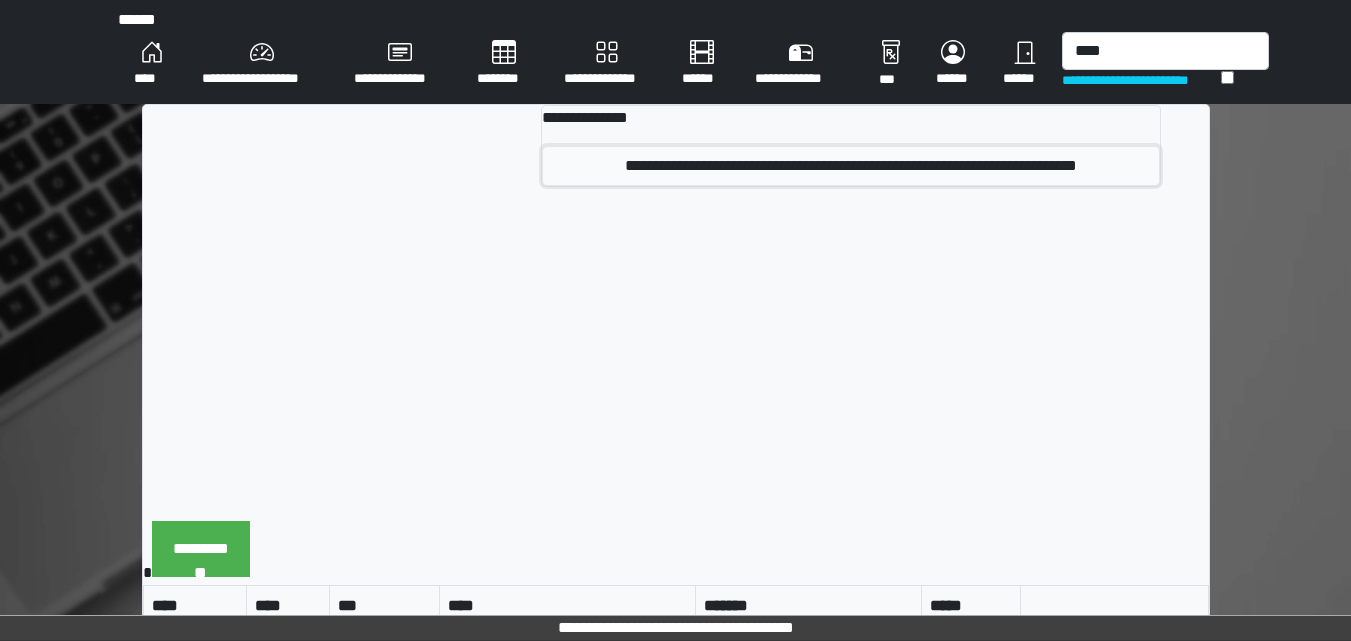 click on "**********" at bounding box center (851, 166) 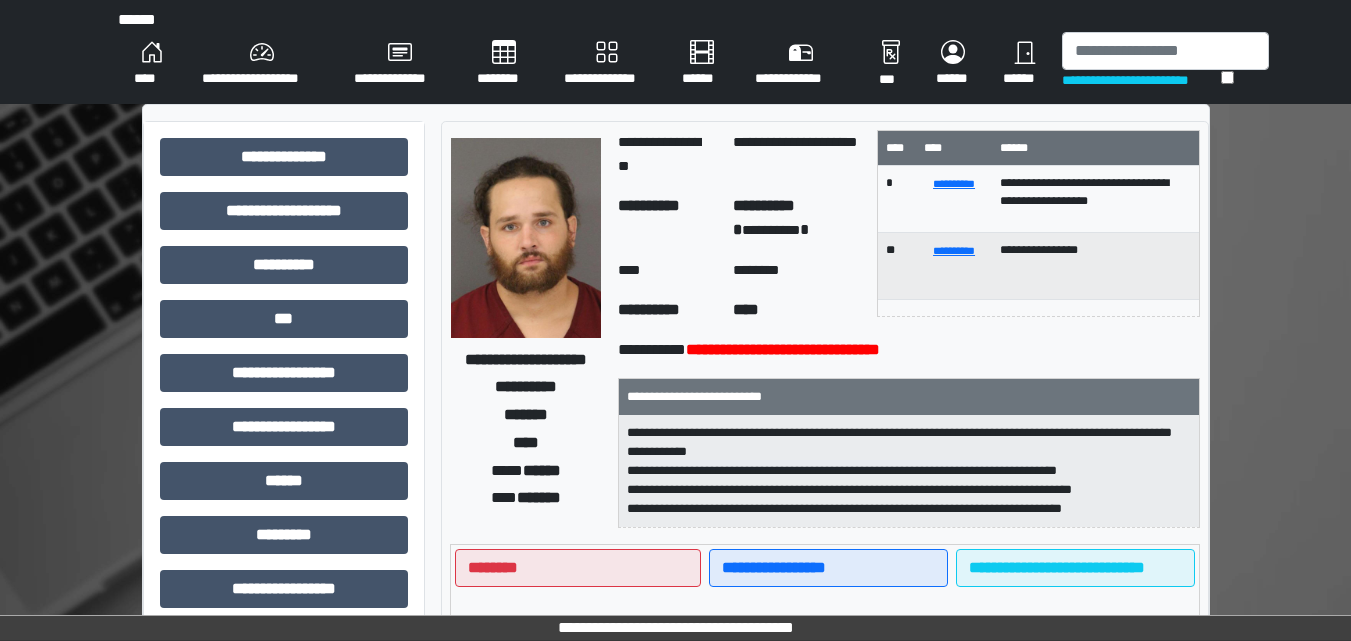 click at bounding box center [526, 238] 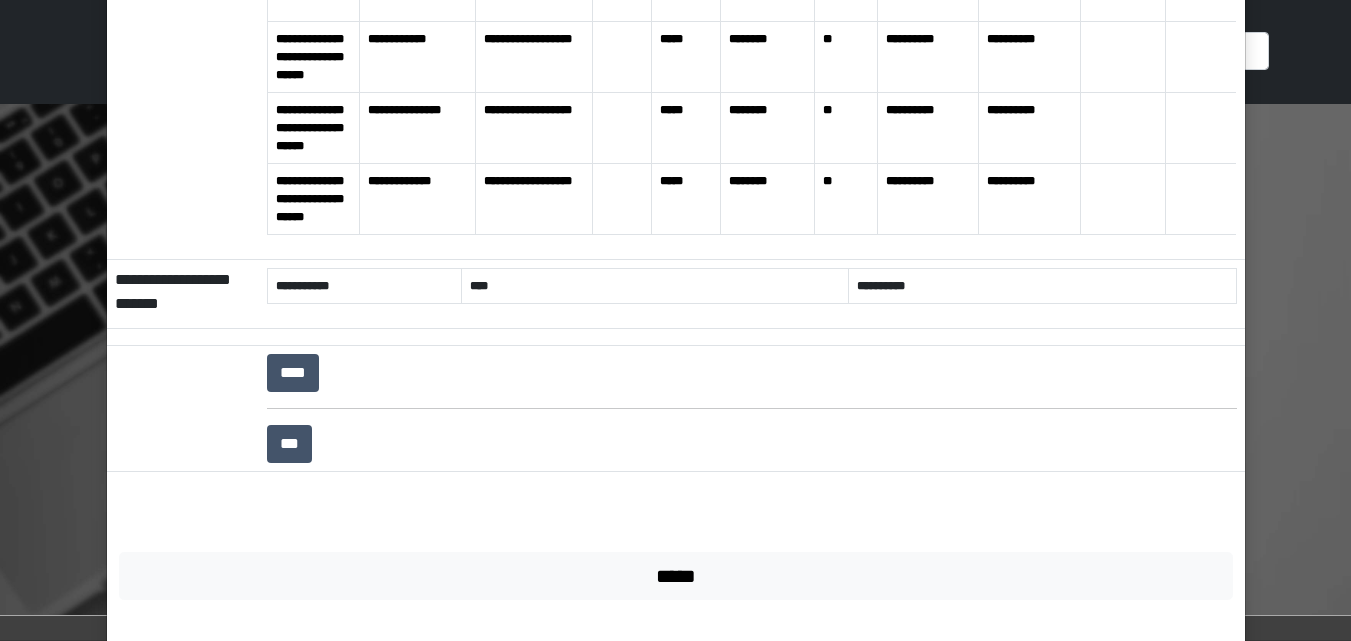 scroll, scrollTop: 400, scrollLeft: 0, axis: vertical 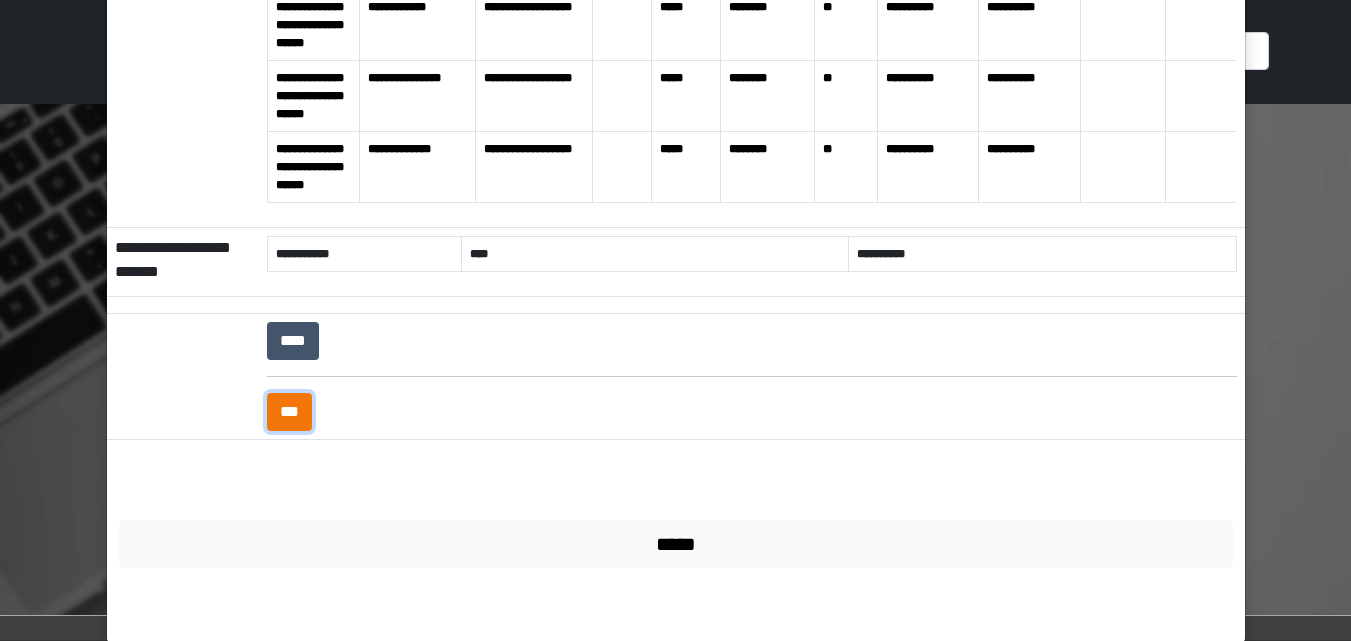 click on "***" at bounding box center (289, 412) 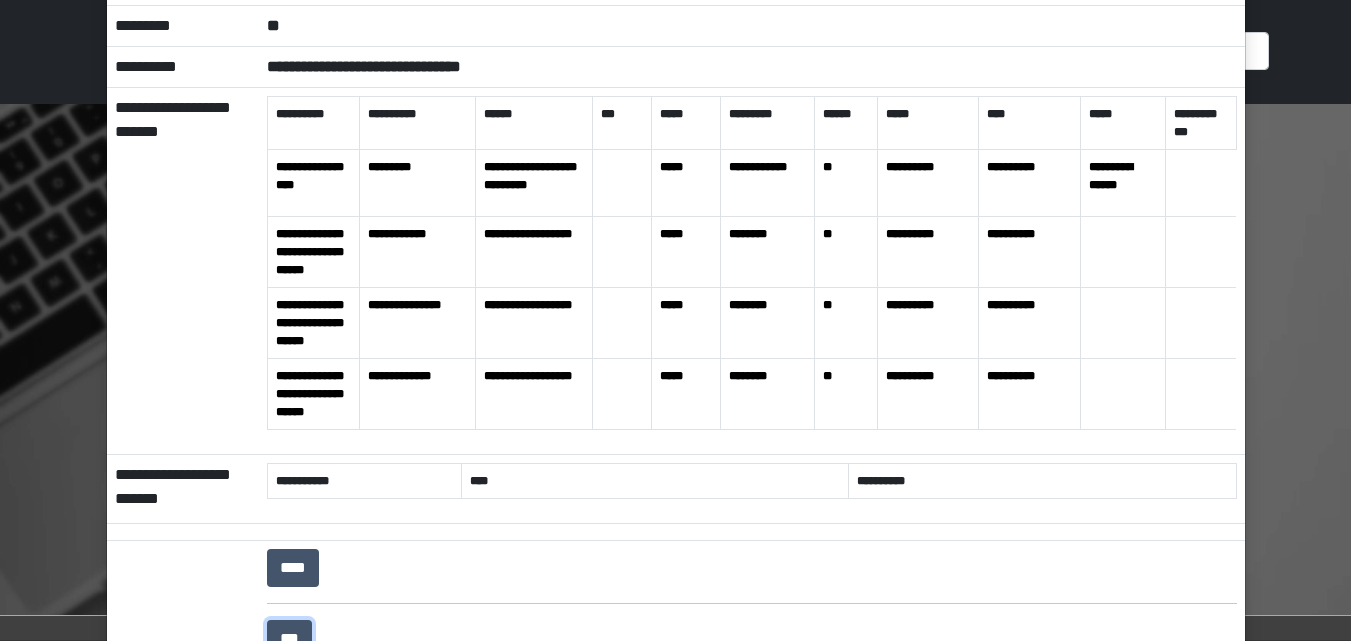 scroll, scrollTop: 0, scrollLeft: 0, axis: both 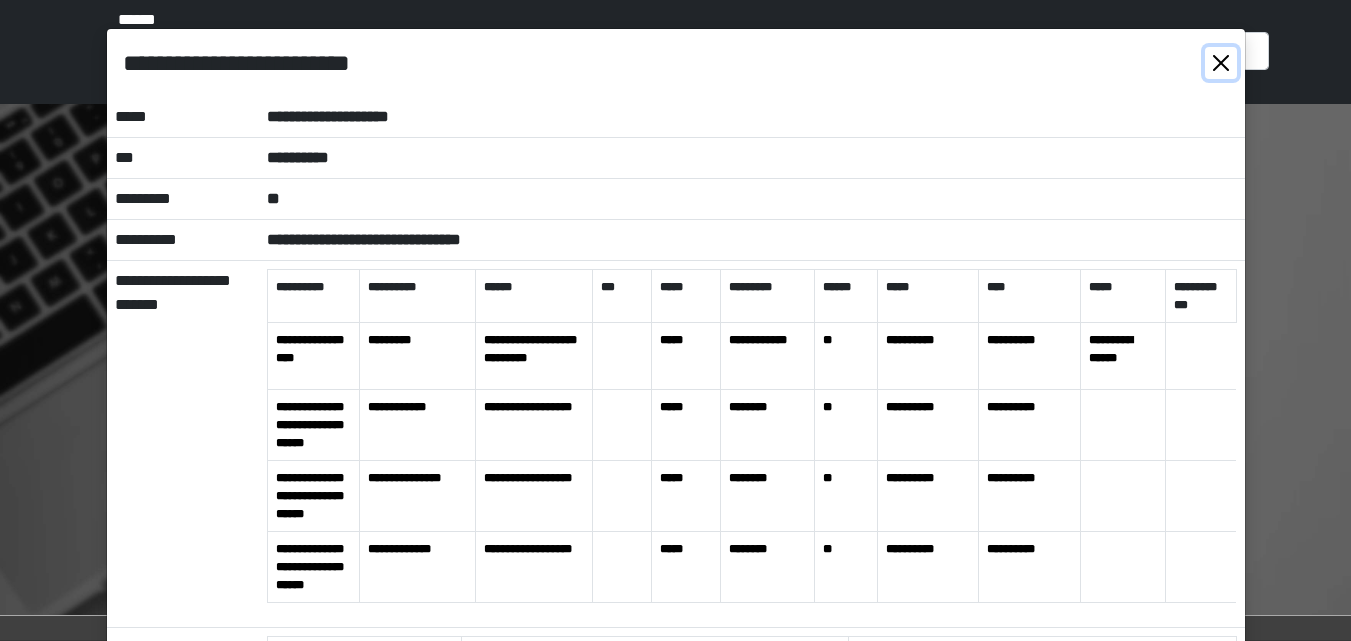 click at bounding box center [1221, 63] 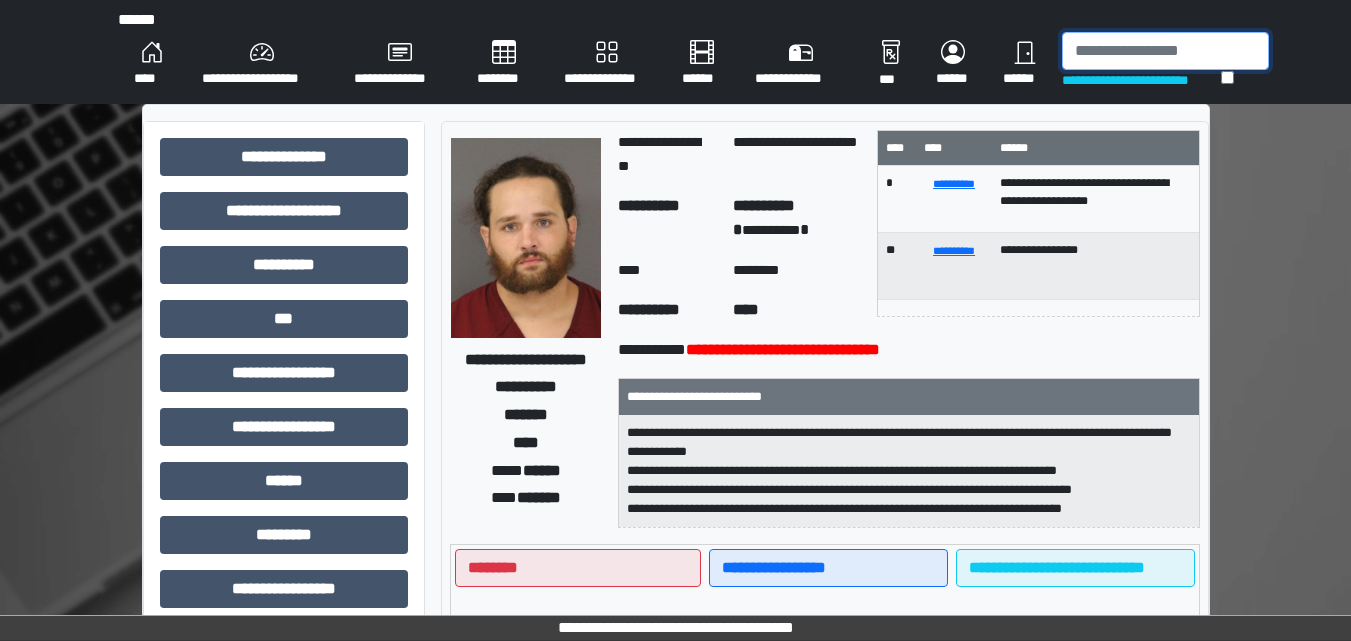 click at bounding box center [1165, 51] 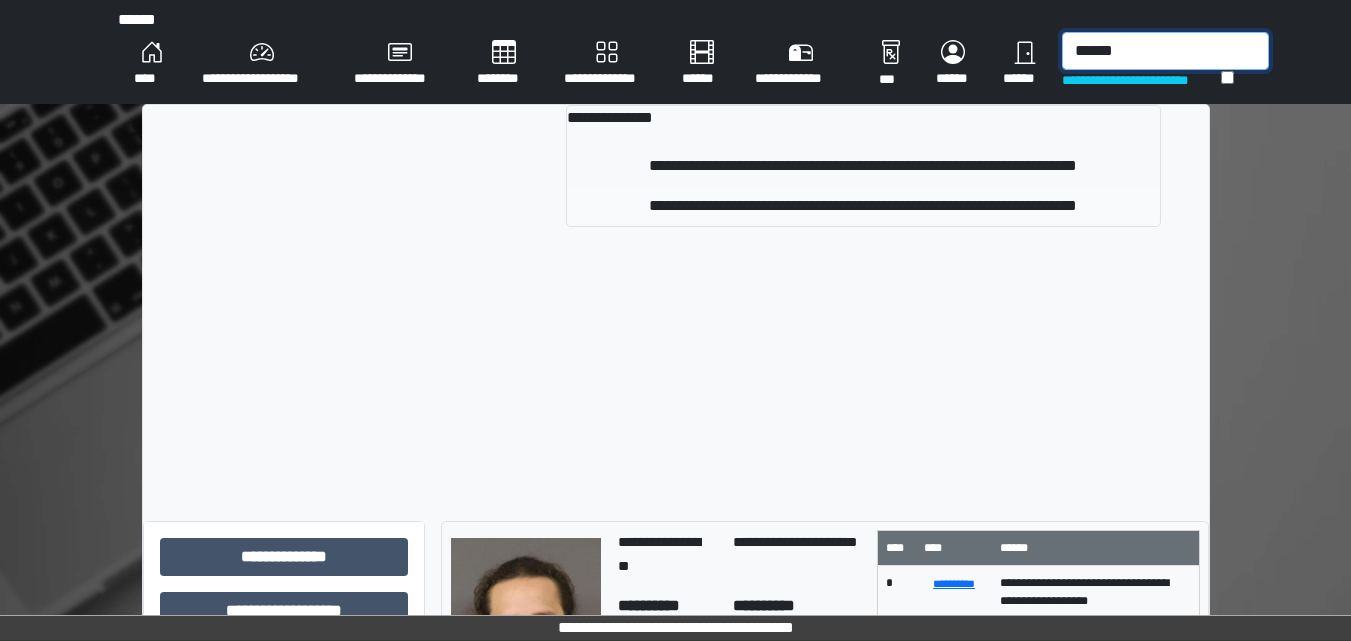 type on "******" 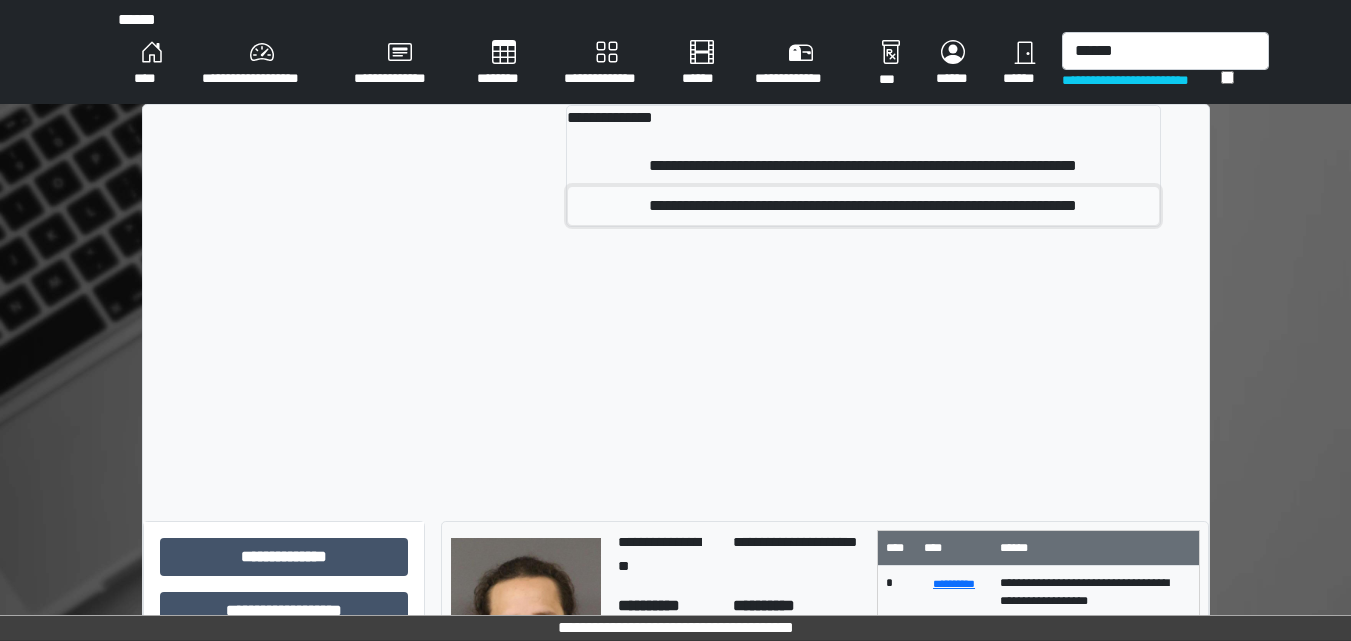 click on "**********" at bounding box center [863, 206] 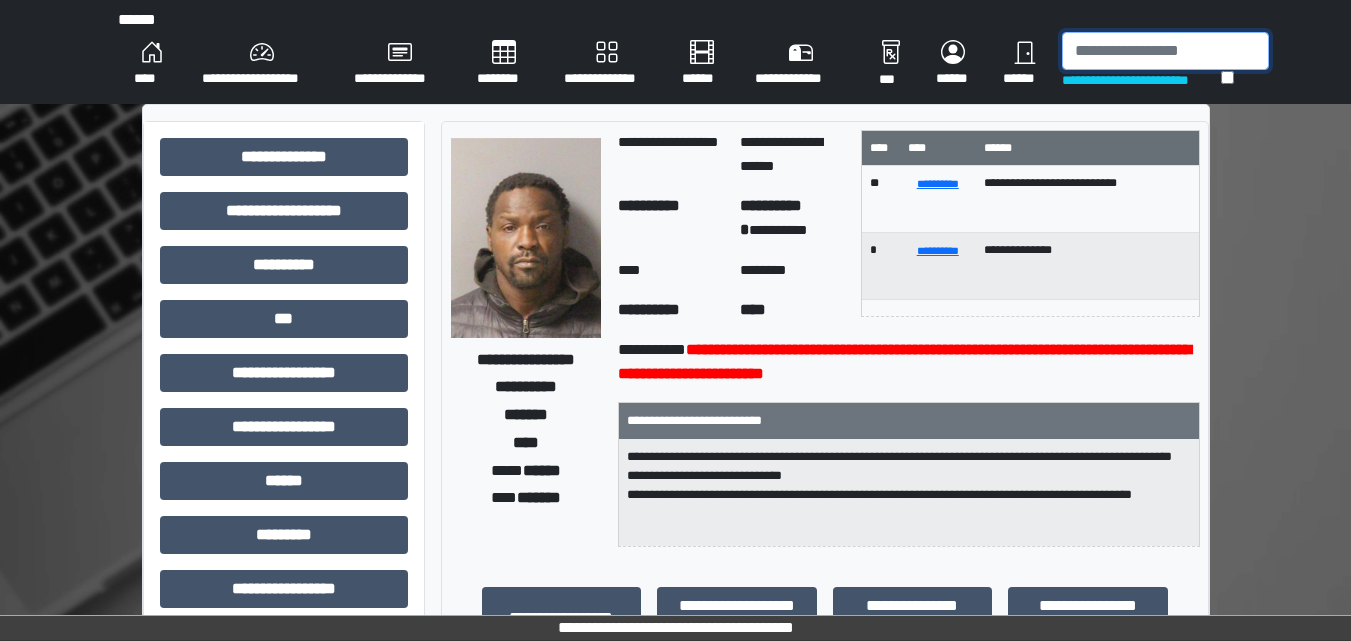 click at bounding box center [1165, 51] 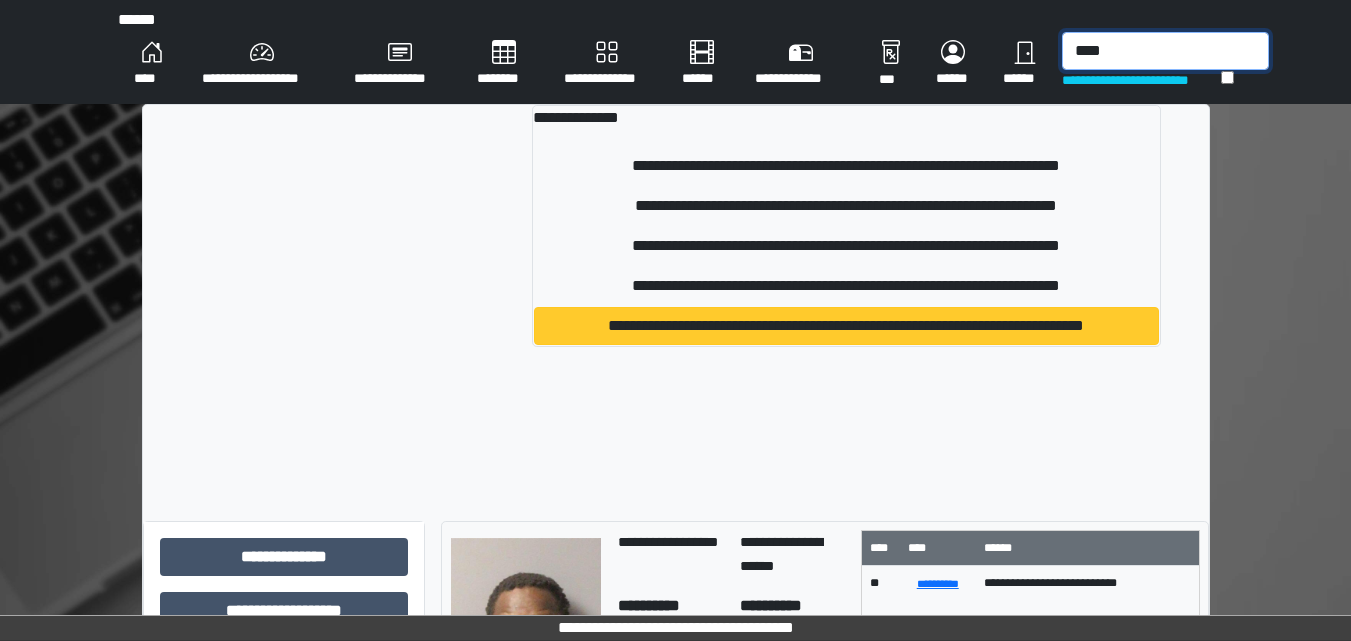 type on "****" 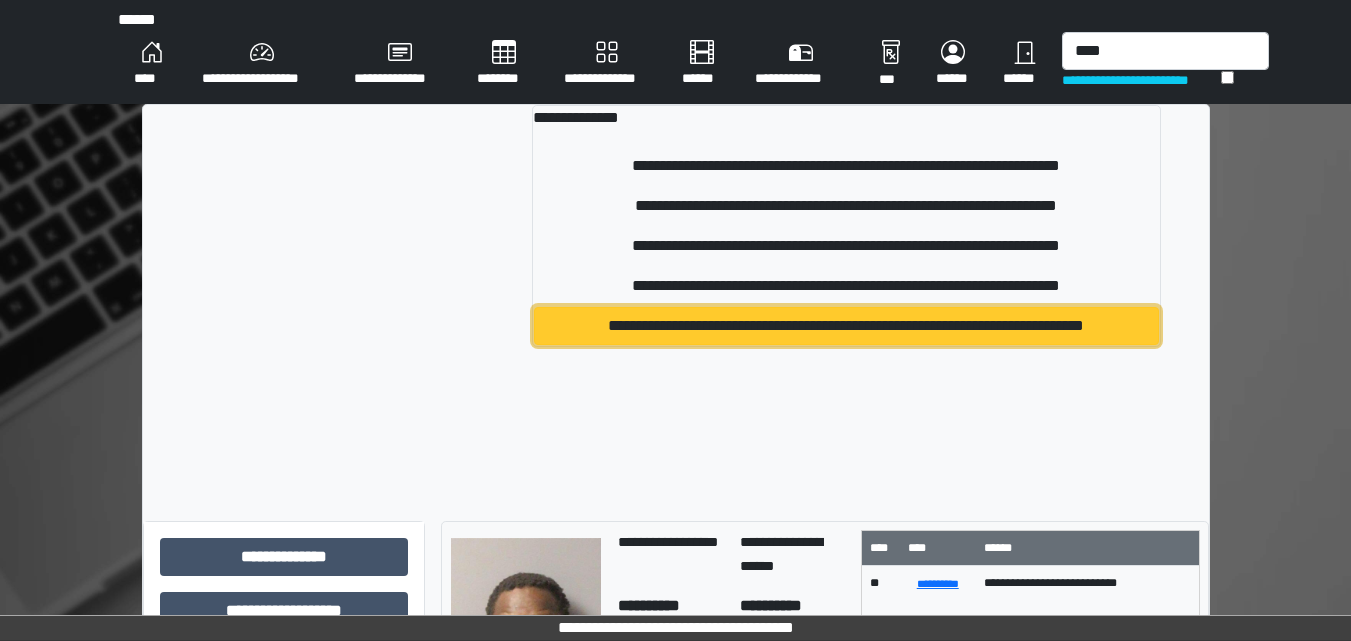 click on "**********" at bounding box center [846, 326] 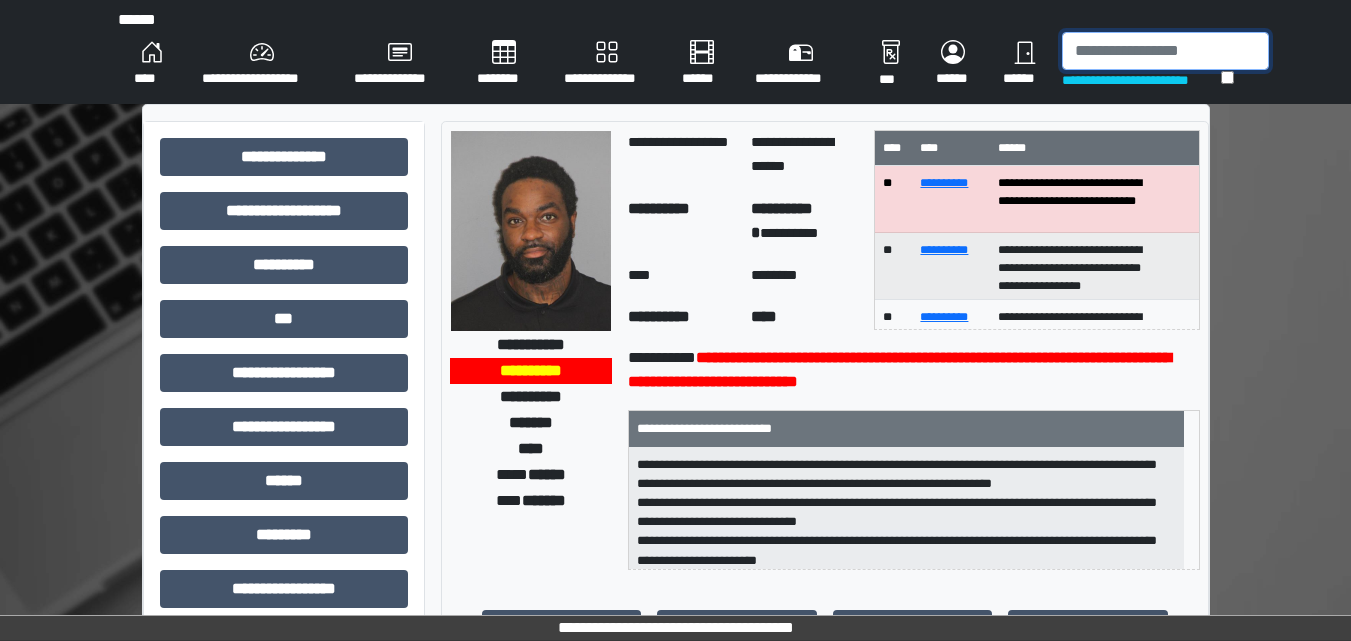 click at bounding box center (1165, 51) 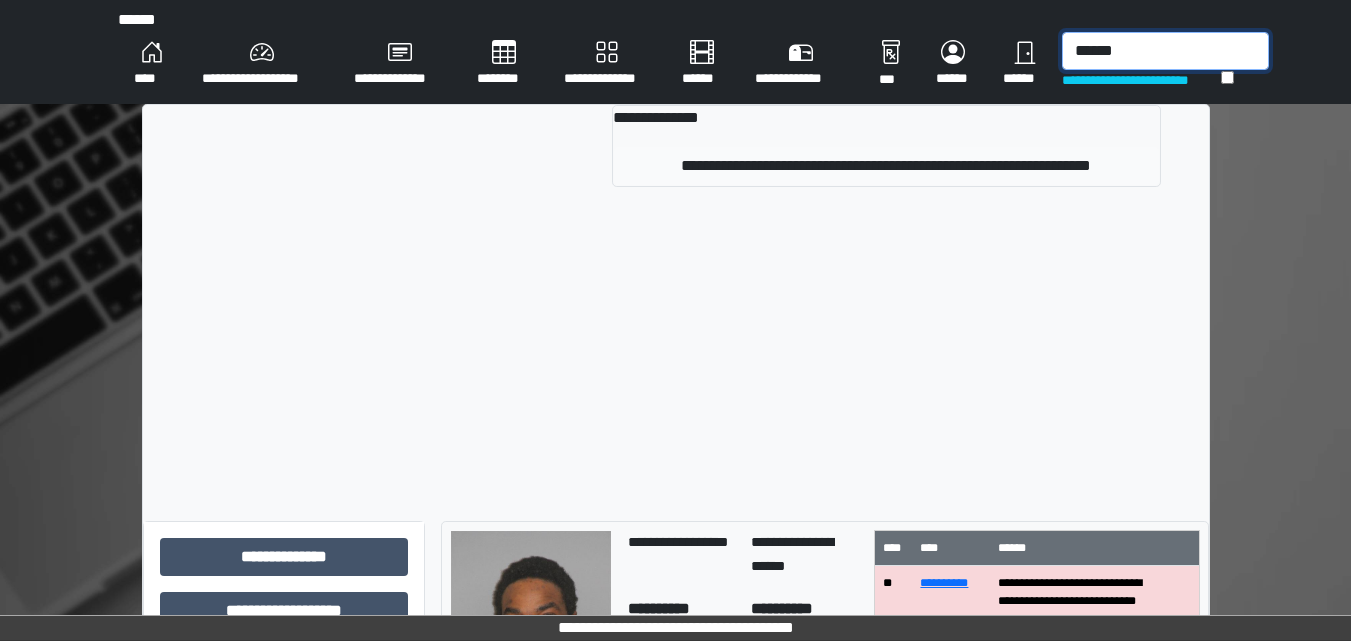 type on "******" 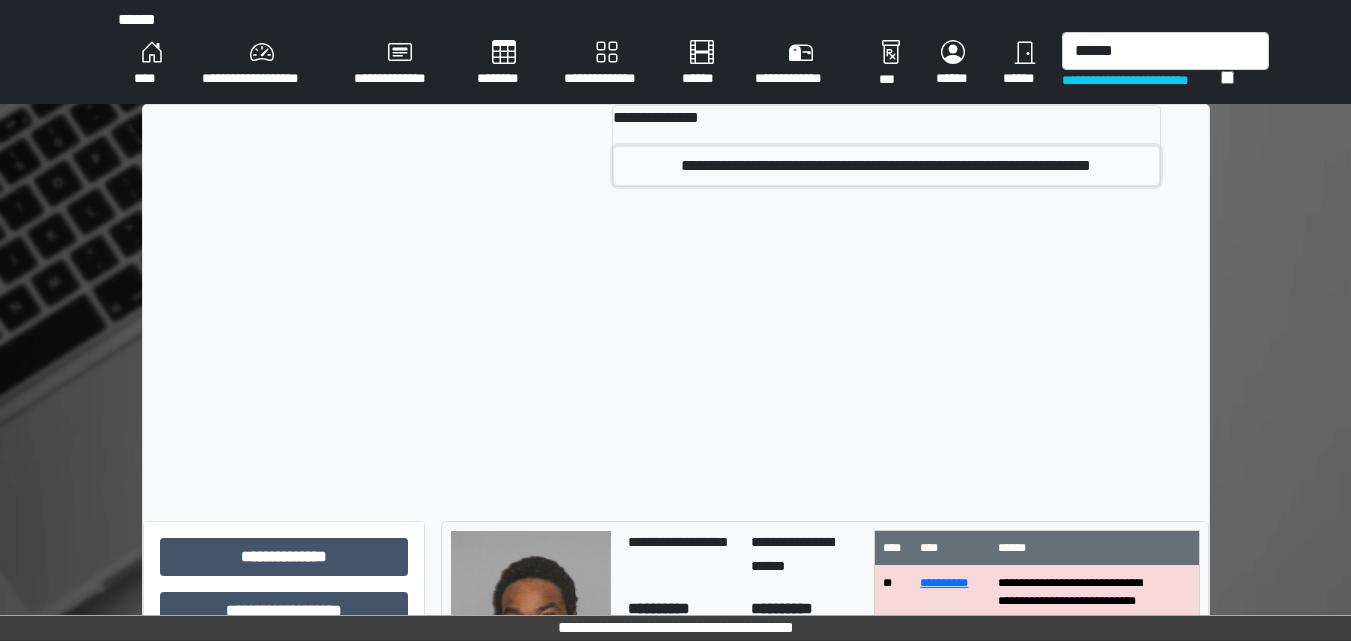 click on "**********" at bounding box center (886, 166) 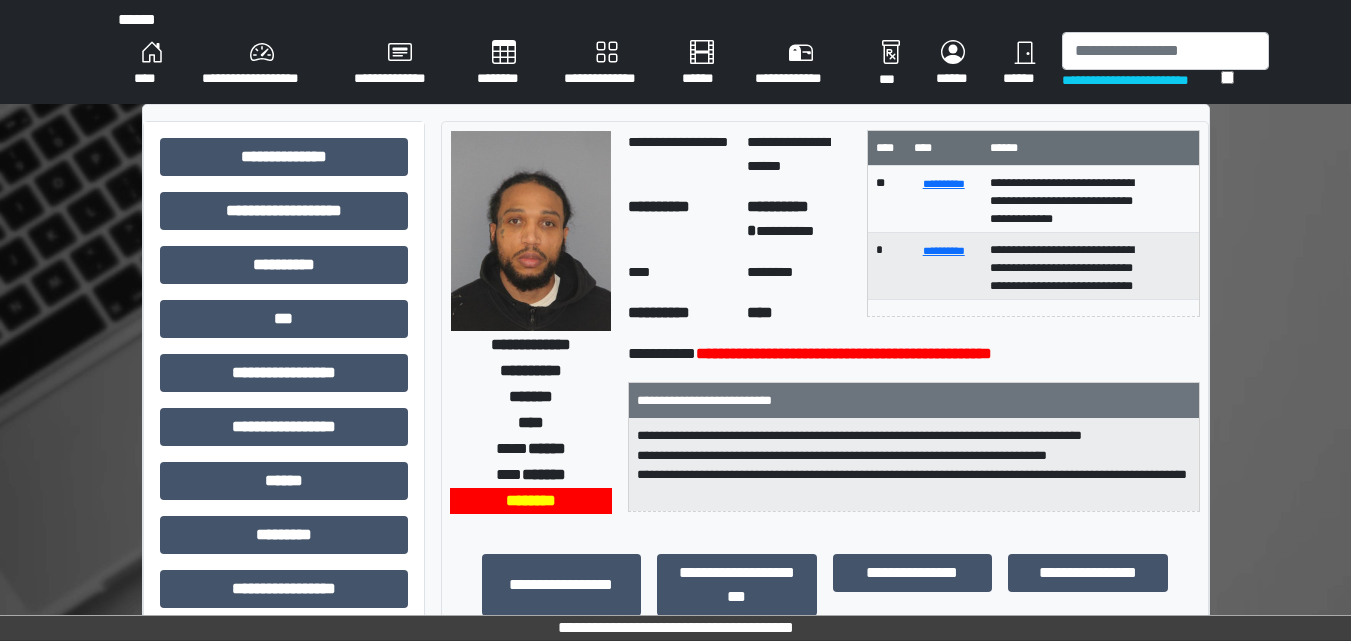 click on "**********" at bounding box center (607, 64) 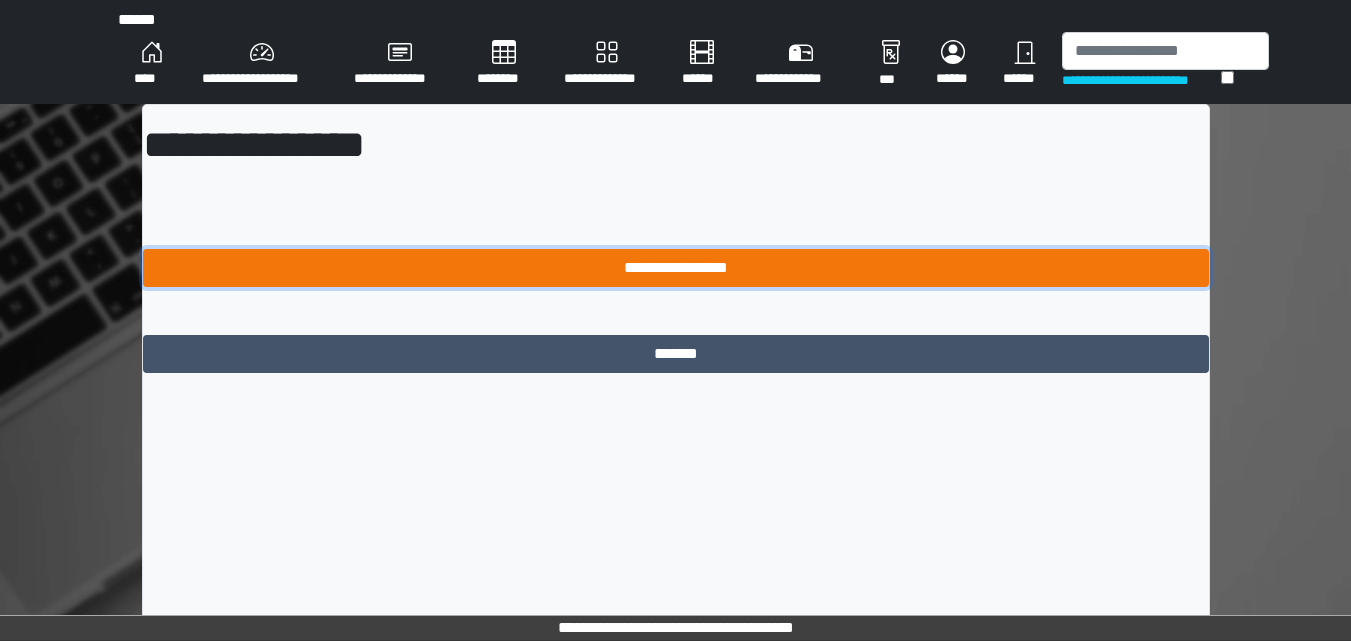 click on "**********" at bounding box center [676, 268] 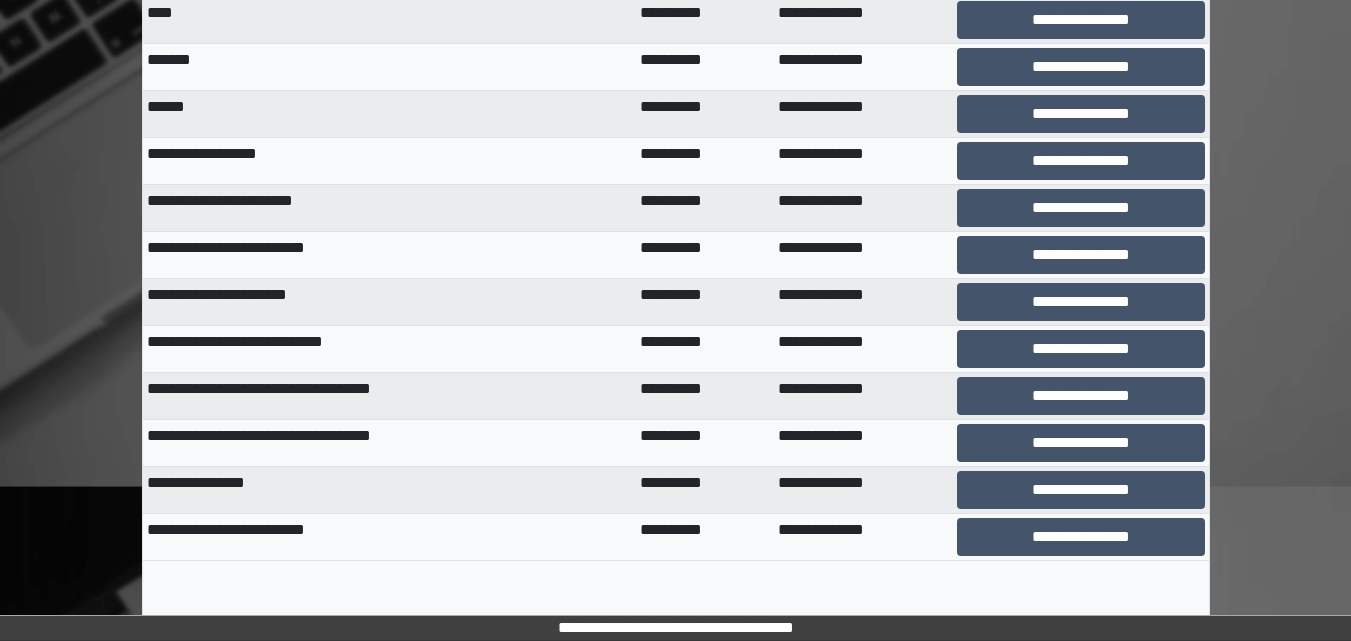 scroll, scrollTop: 300, scrollLeft: 0, axis: vertical 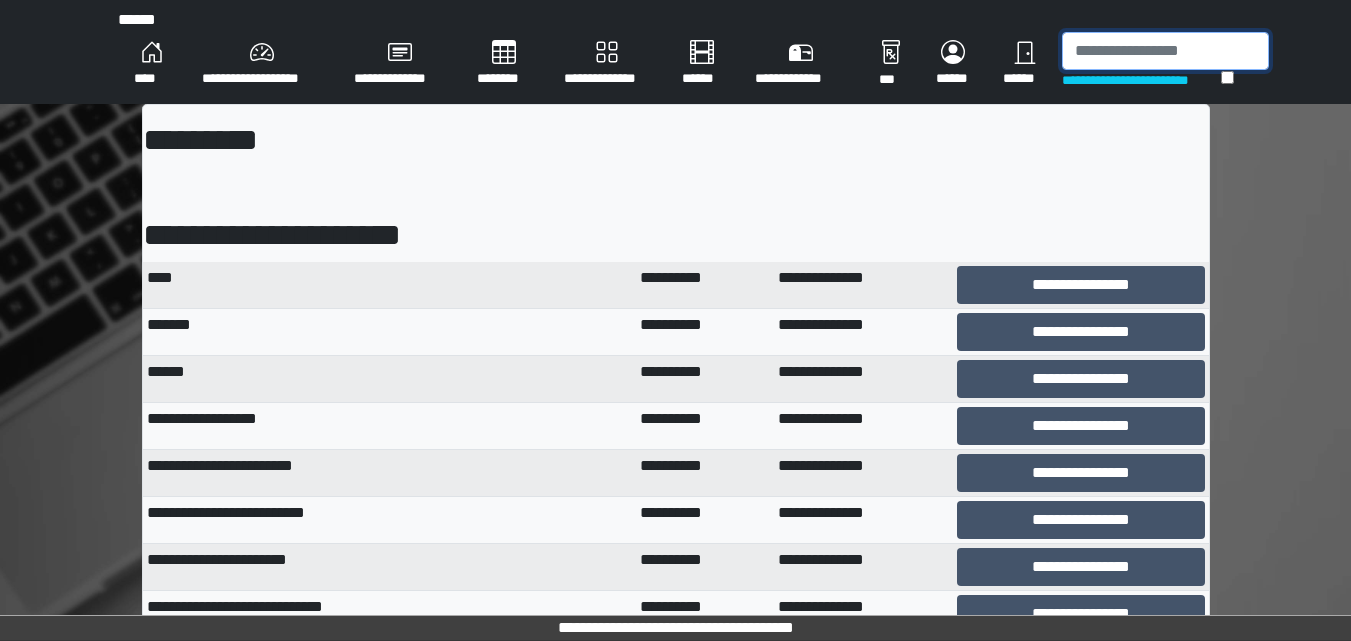 click at bounding box center [1165, 51] 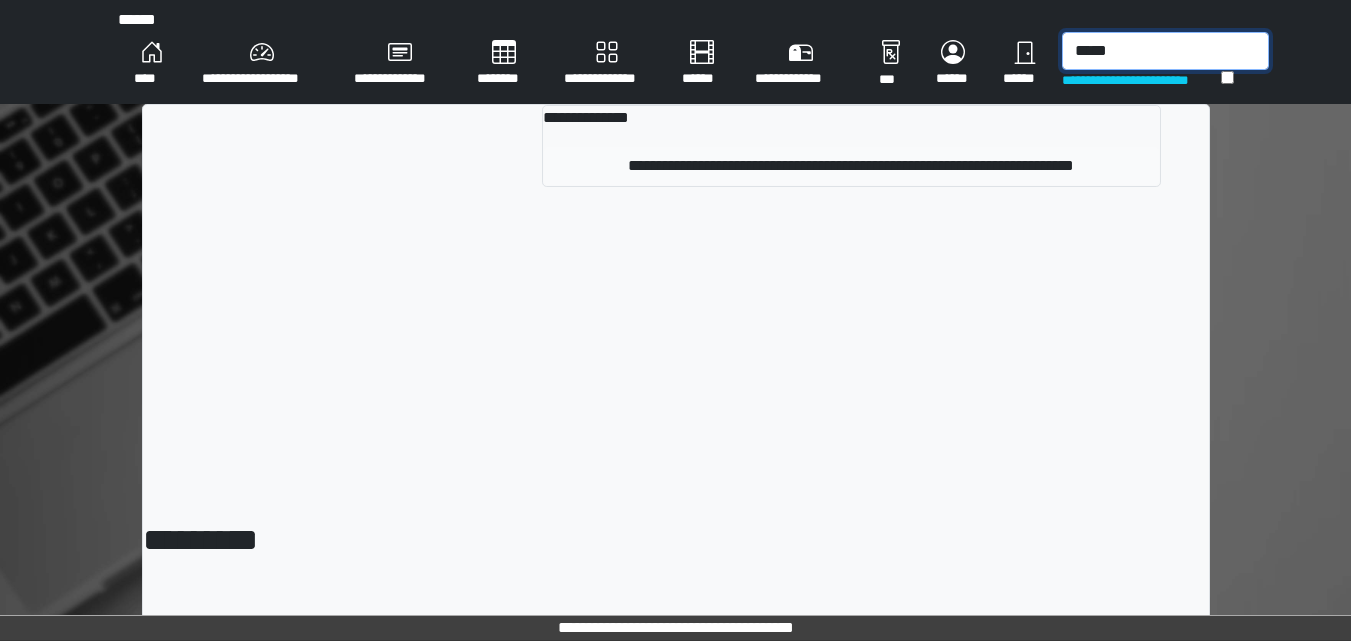 type on "*****" 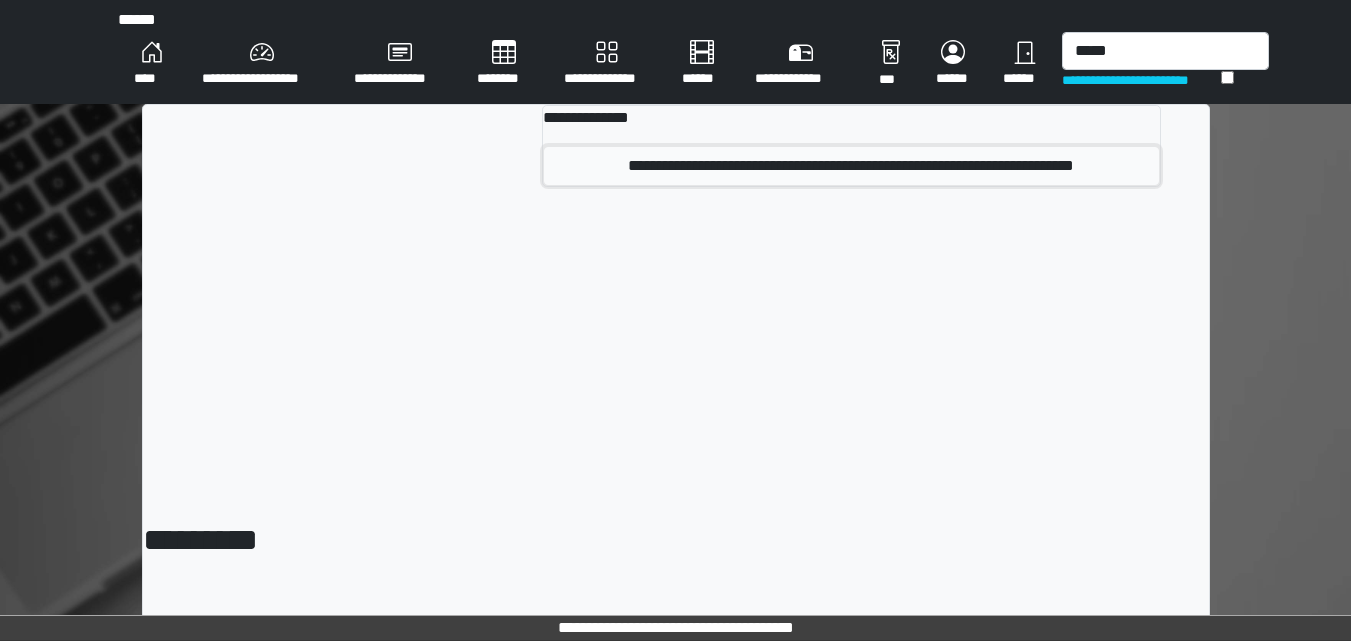click on "**********" at bounding box center (851, 166) 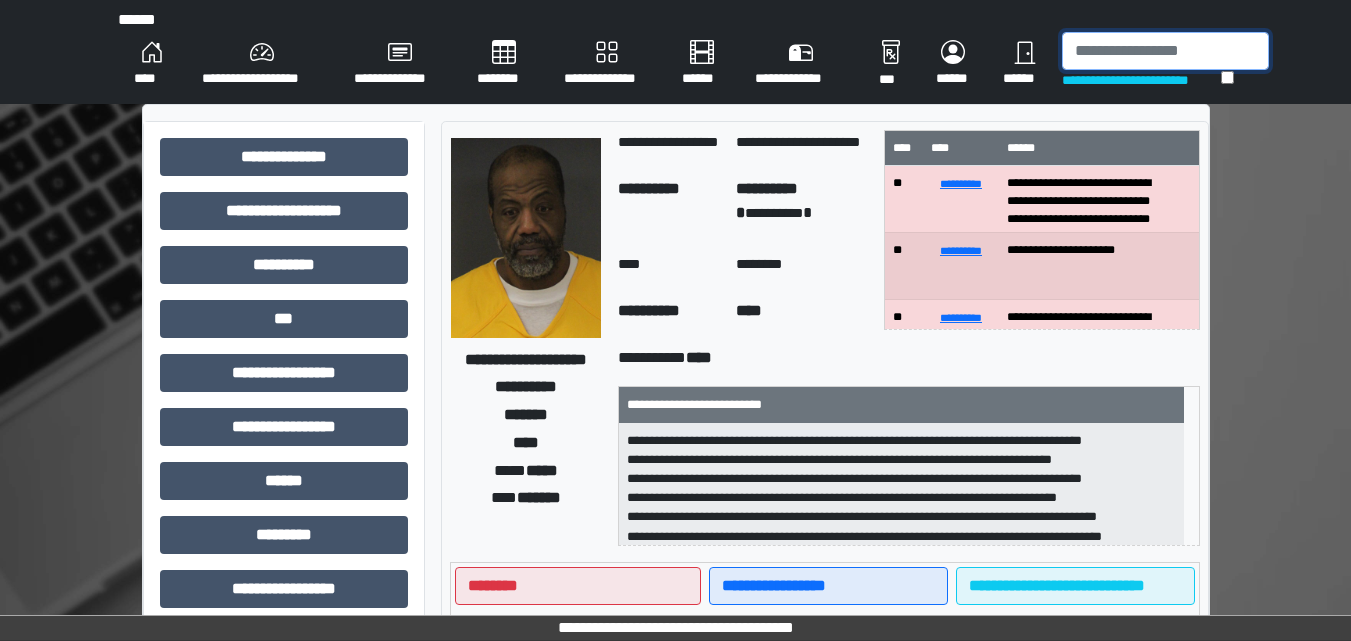 click at bounding box center (1165, 51) 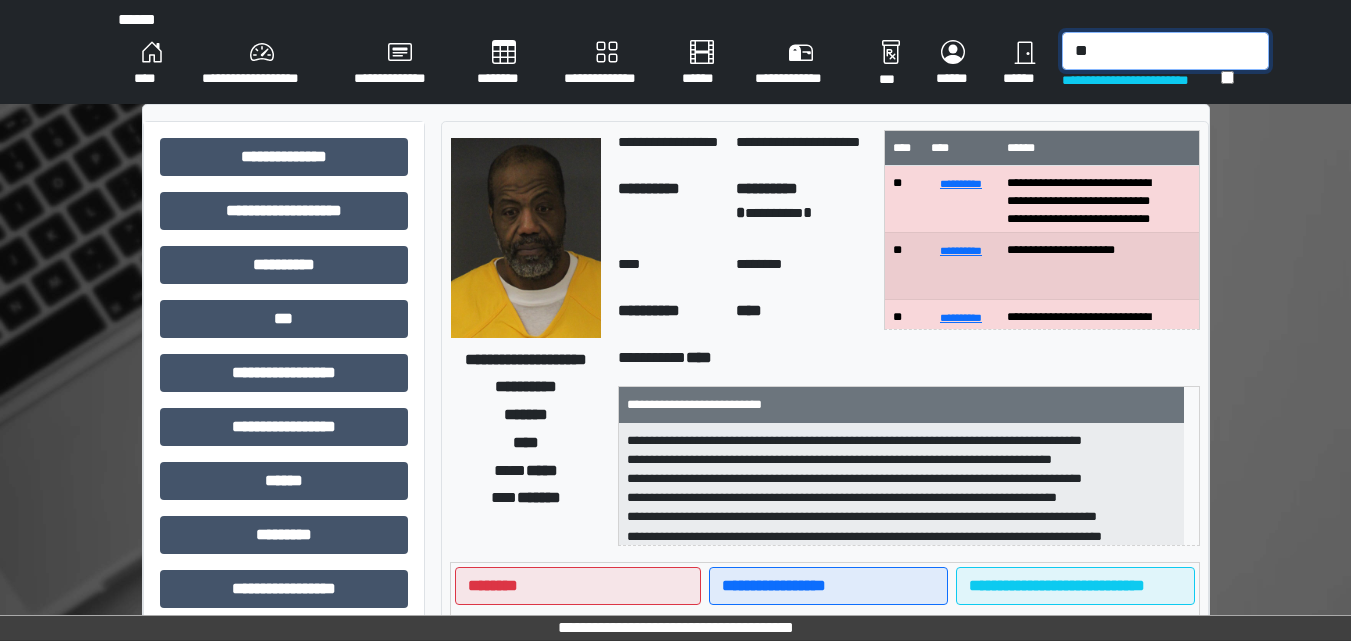 type on "*" 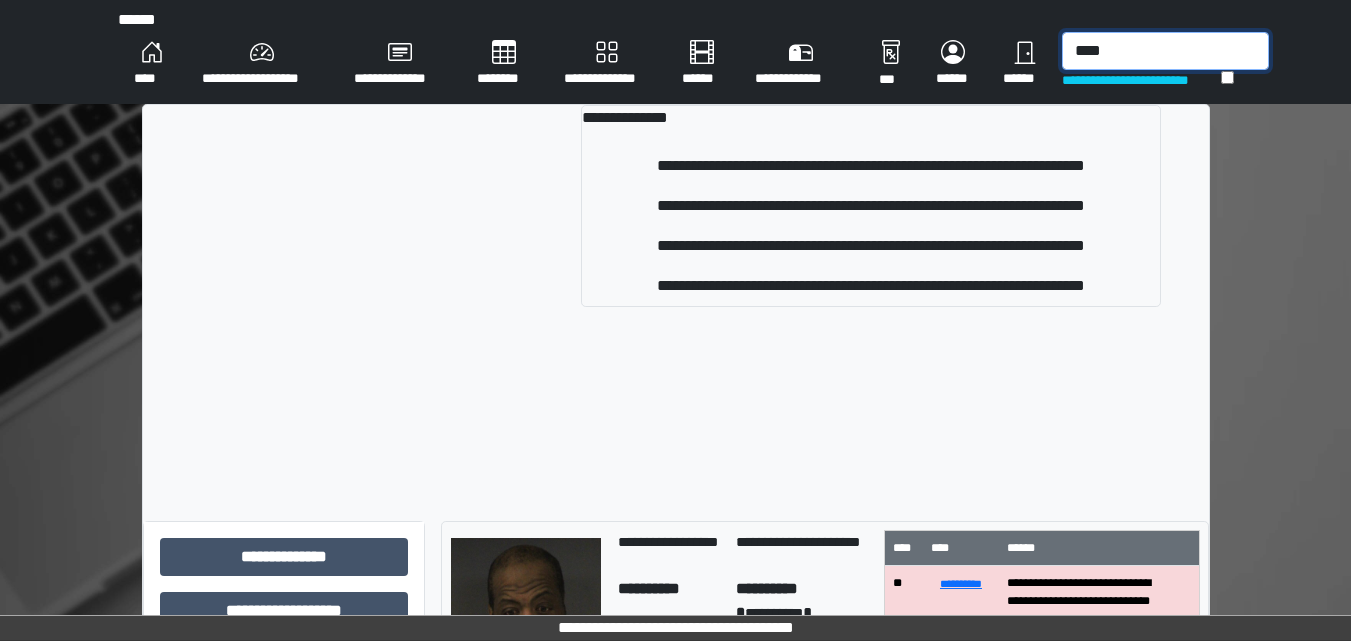 click on "****" at bounding box center [1165, 51] 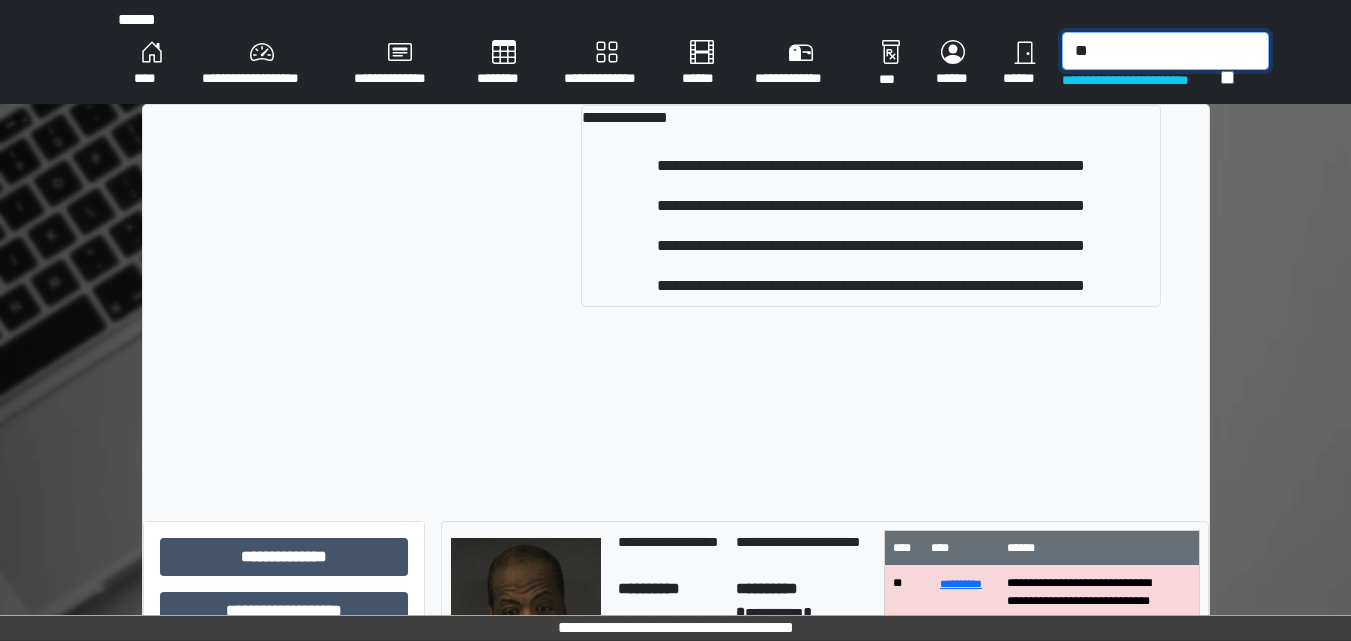 type on "*" 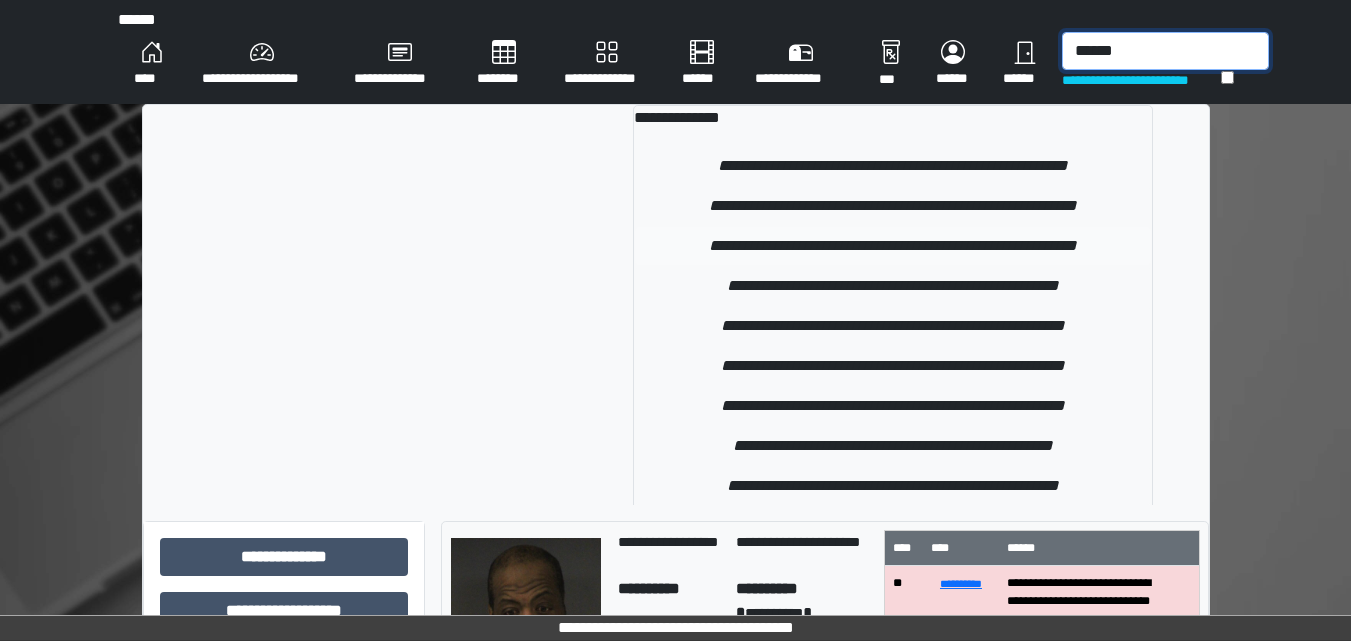 type on "******" 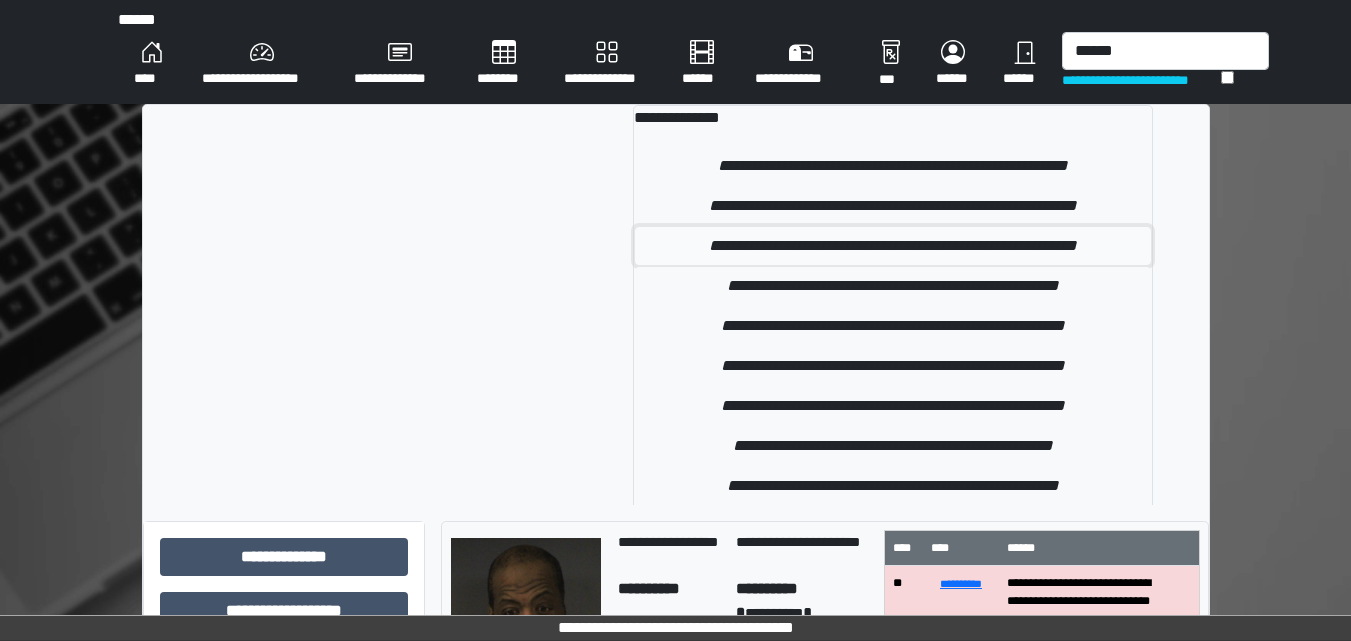 click on "**********" at bounding box center [893, 246] 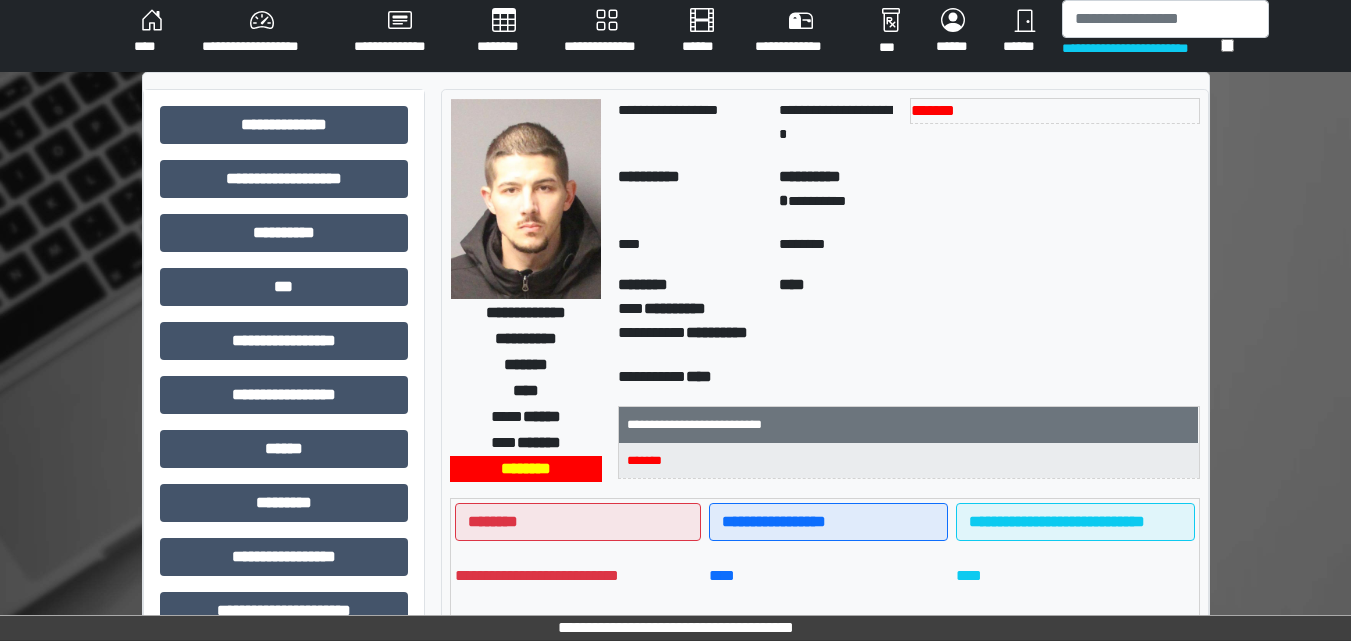 scroll, scrollTop: 0, scrollLeft: 0, axis: both 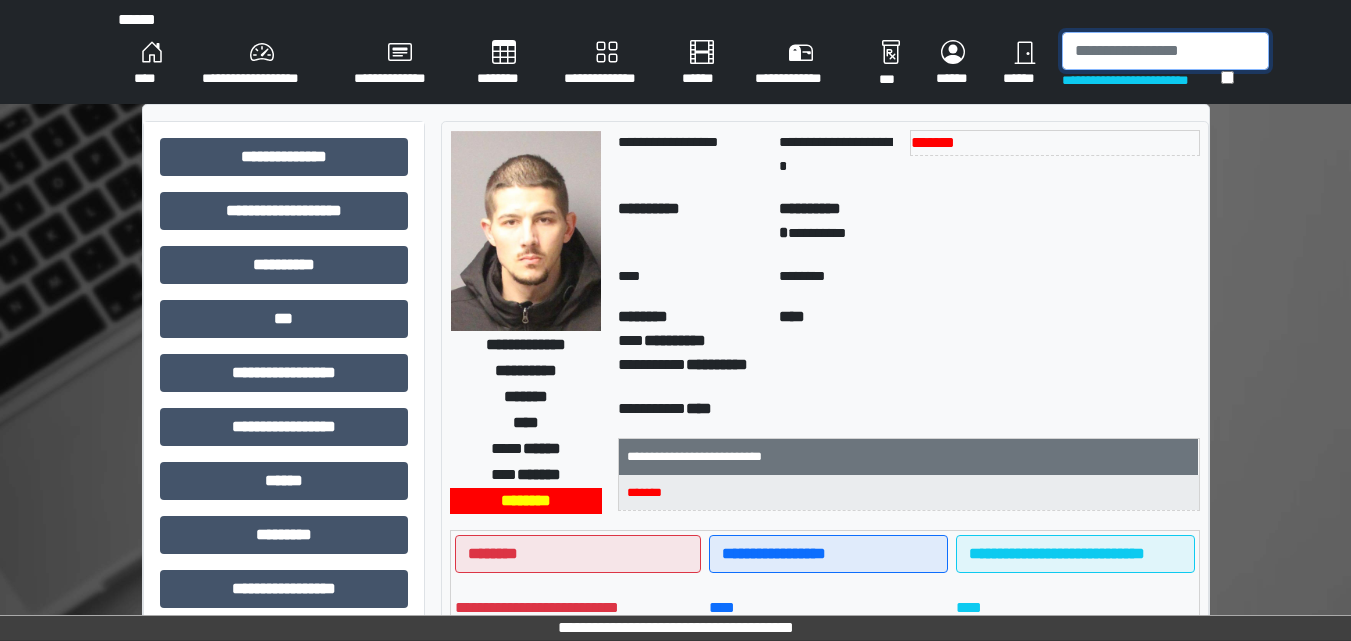 click at bounding box center [1165, 51] 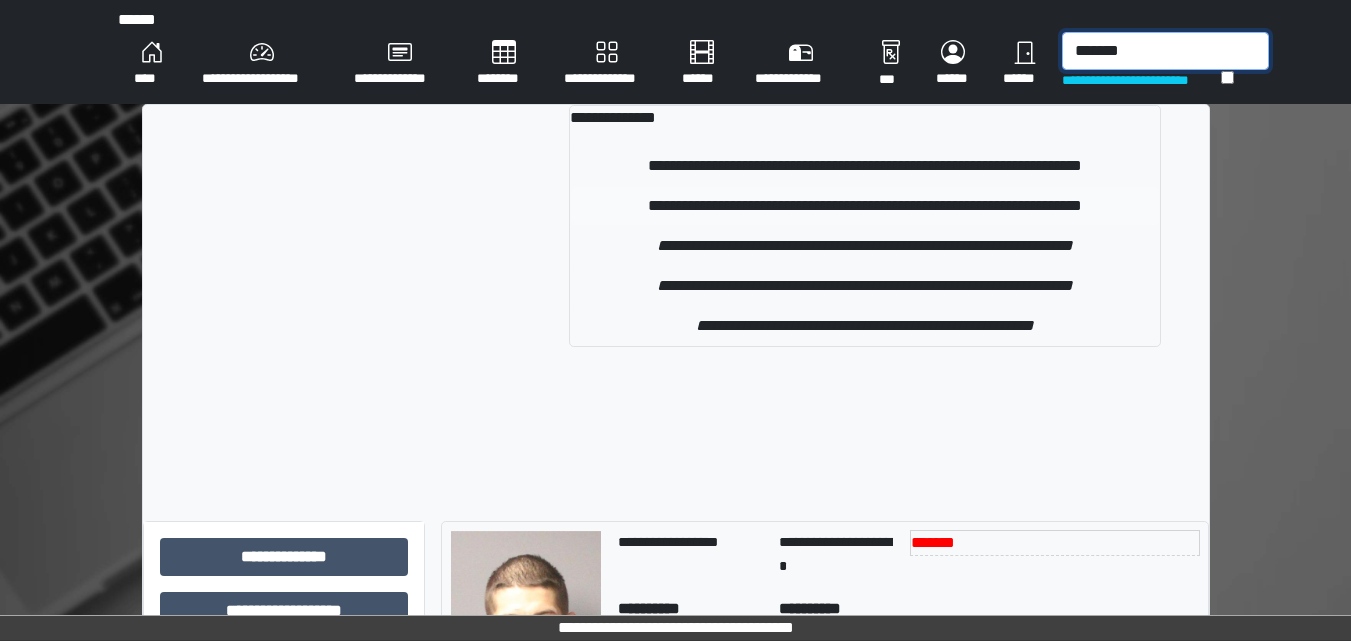 type on "*******" 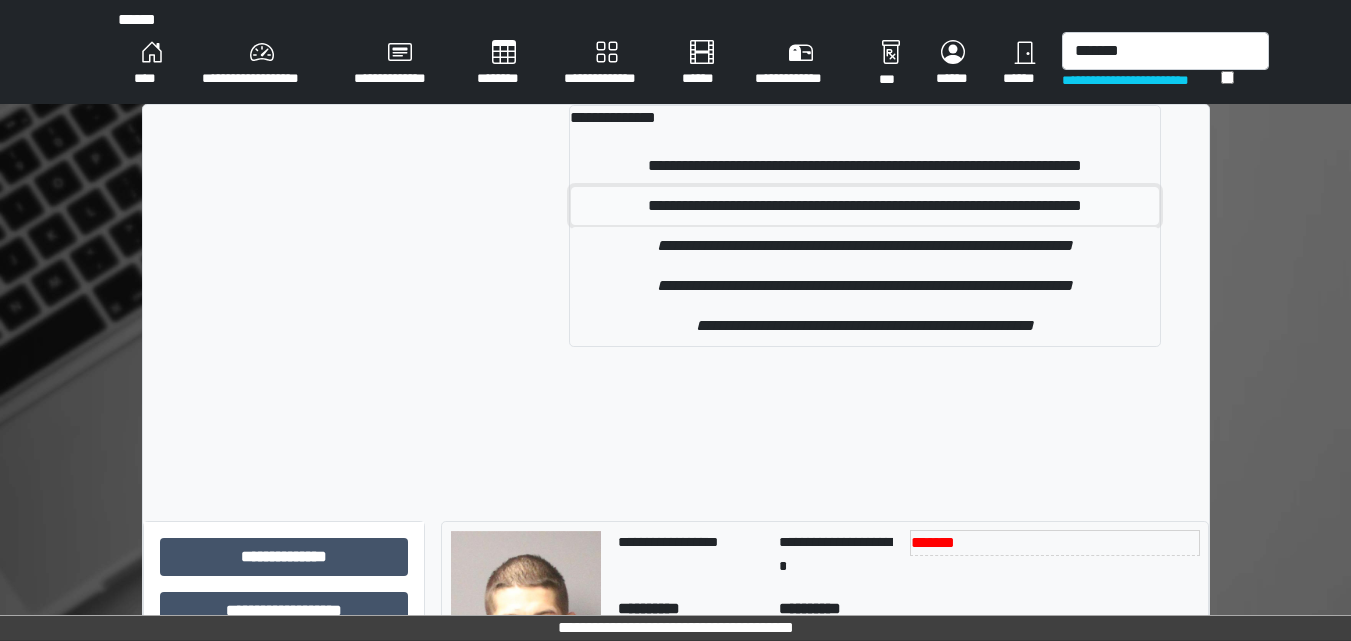 click on "**********" at bounding box center (864, 206) 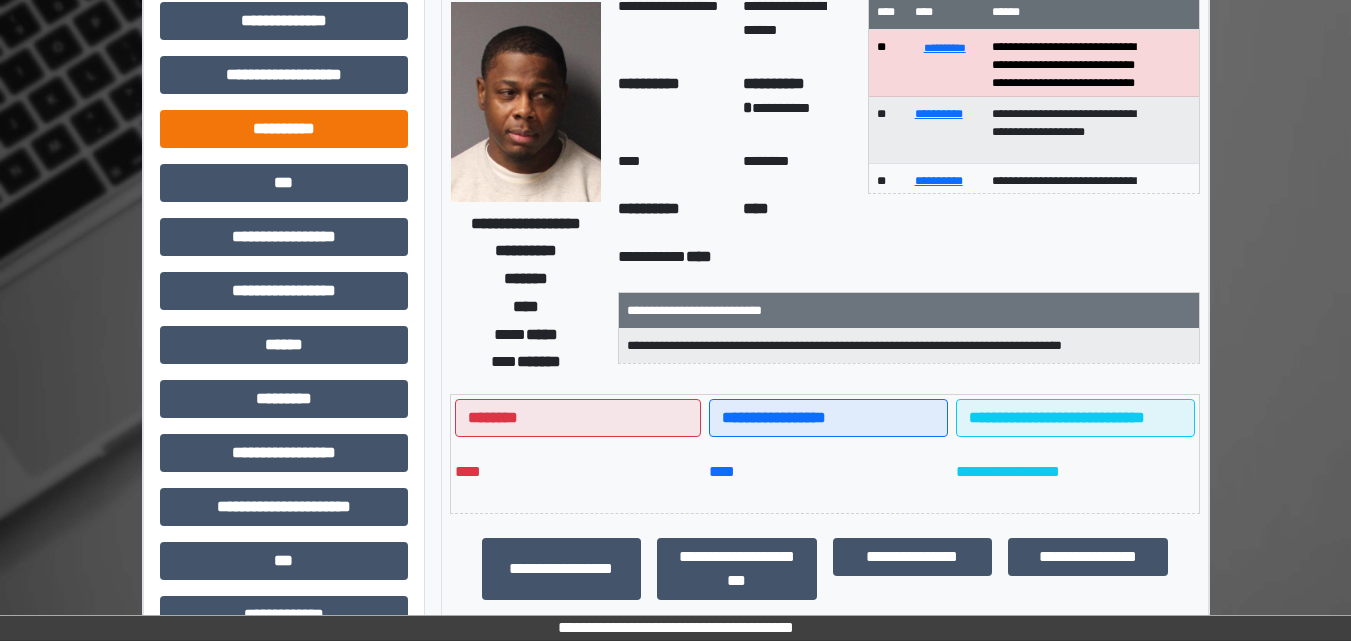 scroll, scrollTop: 100, scrollLeft: 0, axis: vertical 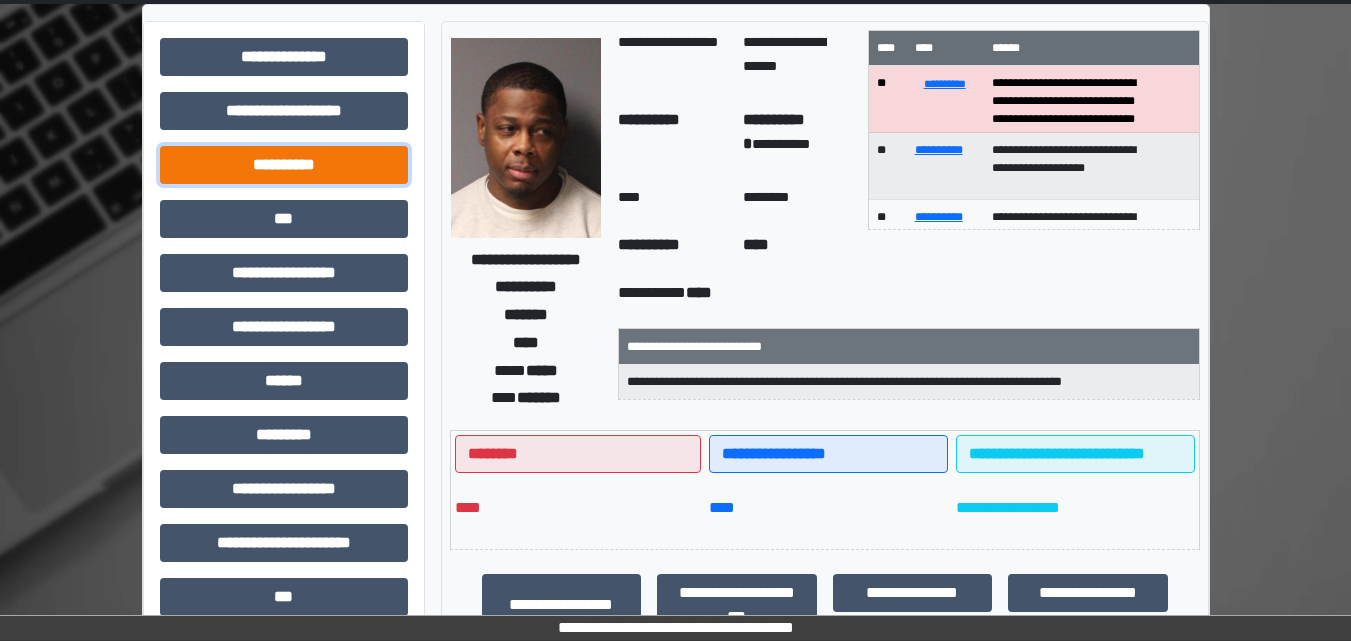 click on "**********" at bounding box center (284, 165) 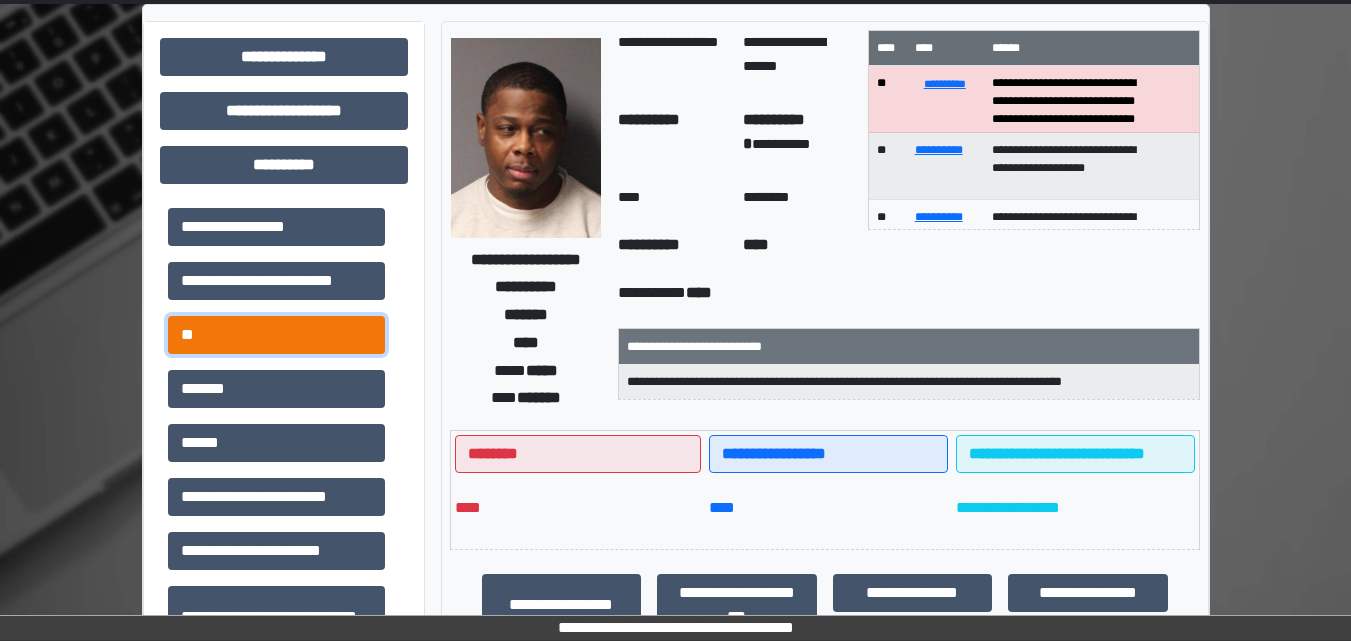 click on "**" at bounding box center [276, 335] 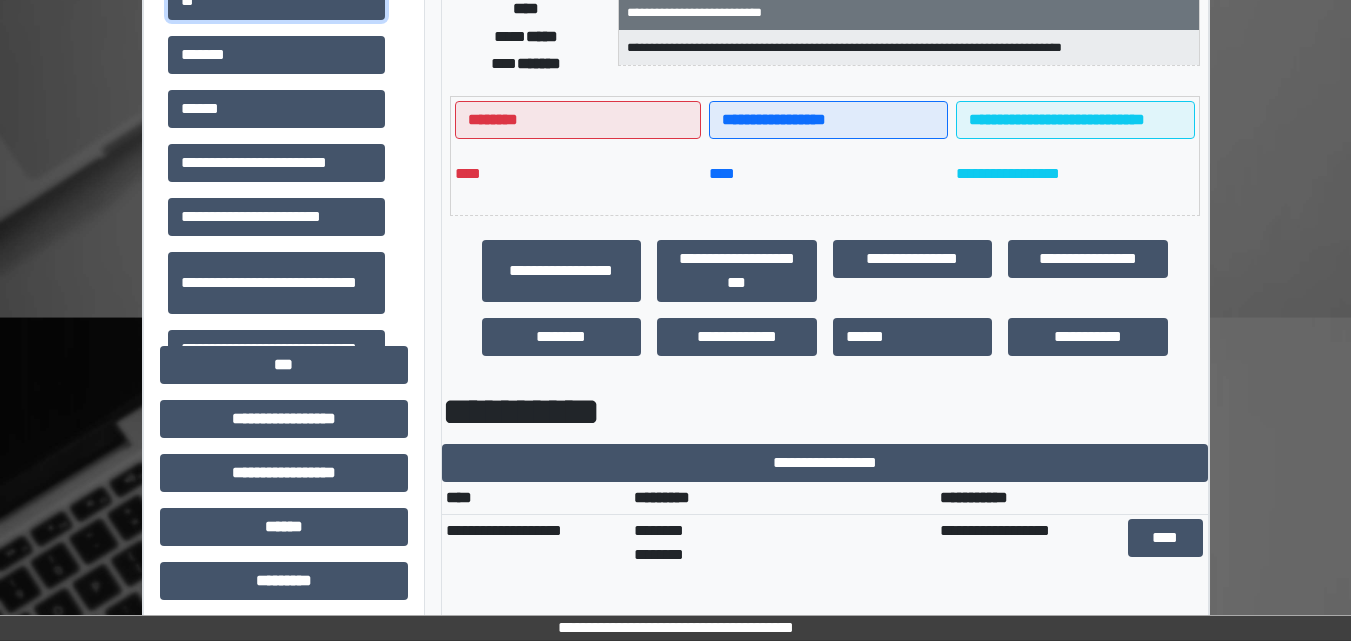 scroll, scrollTop: 200, scrollLeft: 0, axis: vertical 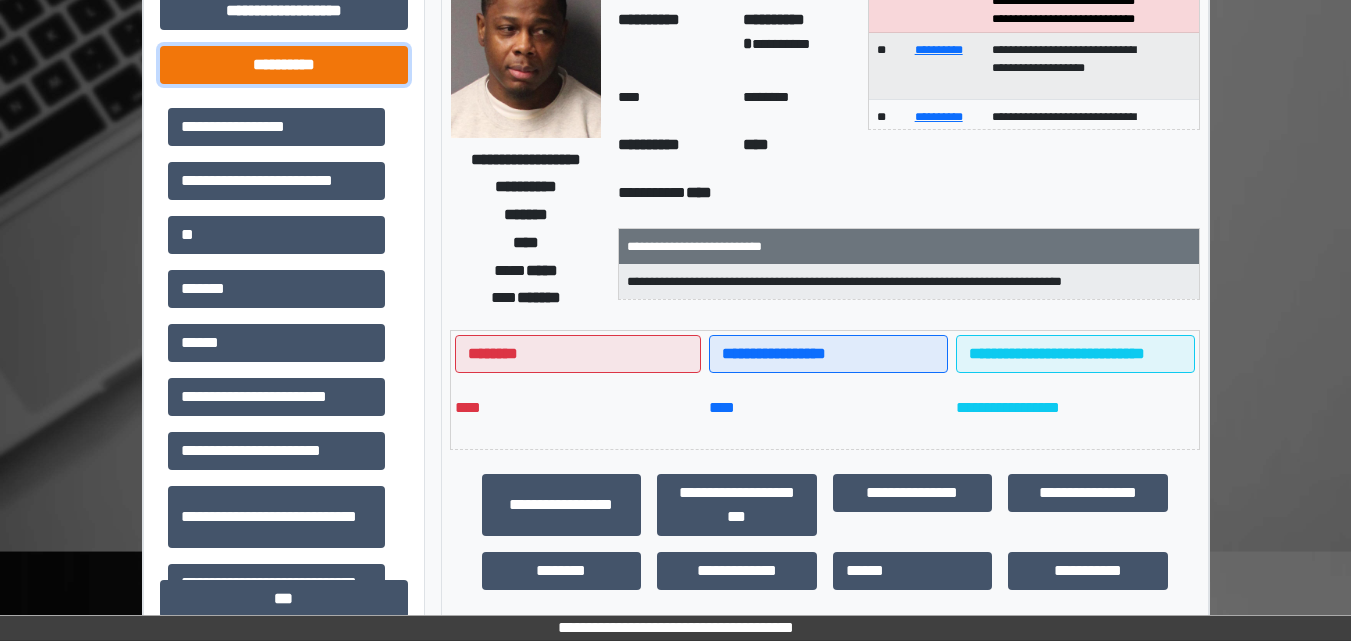 click on "**********" at bounding box center (284, 65) 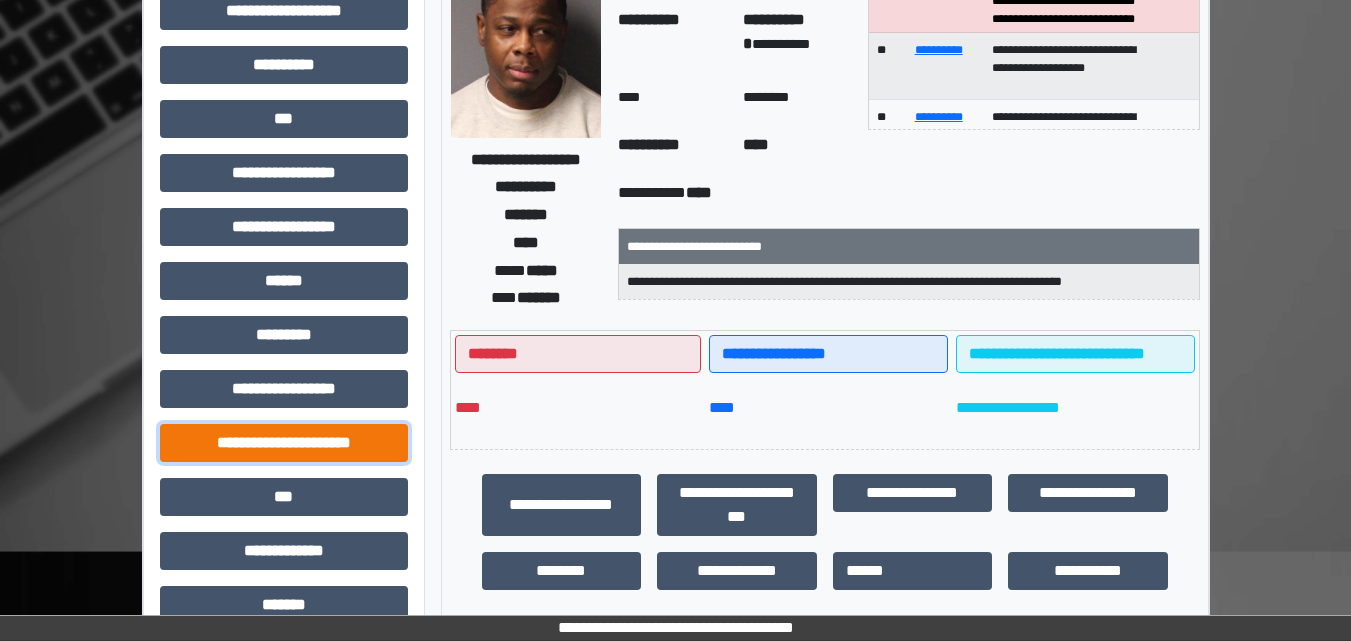click on "**********" at bounding box center (284, 443) 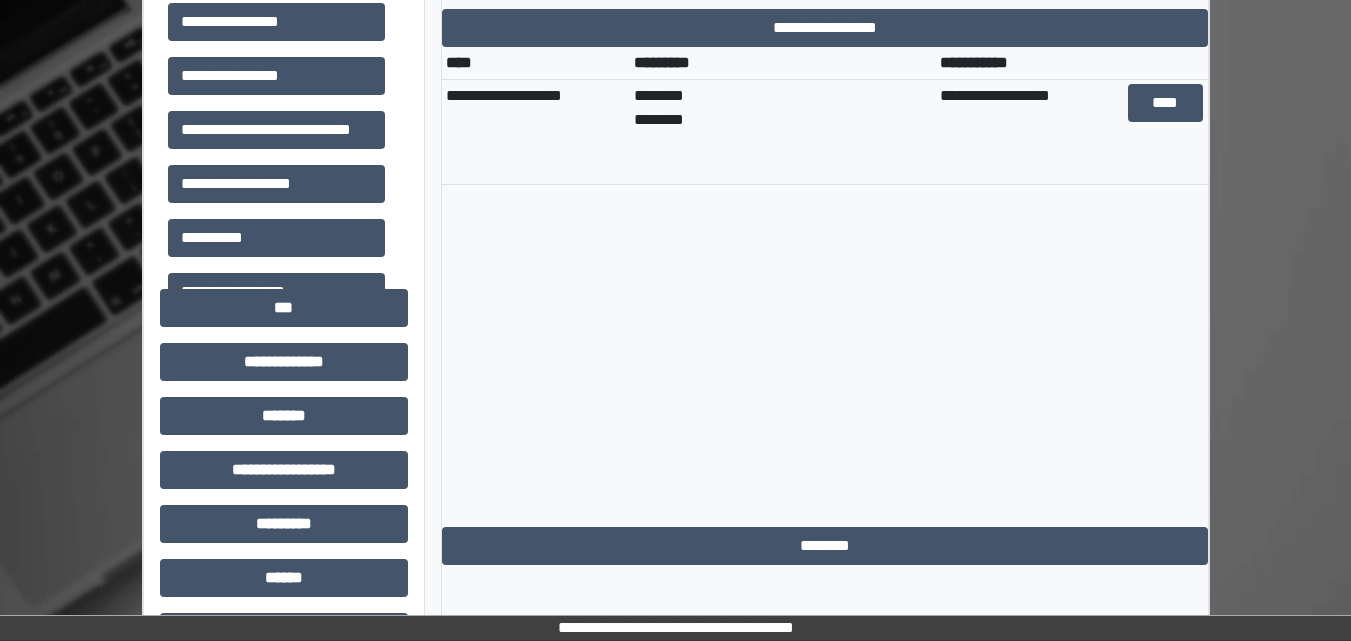 scroll, scrollTop: 909, scrollLeft: 0, axis: vertical 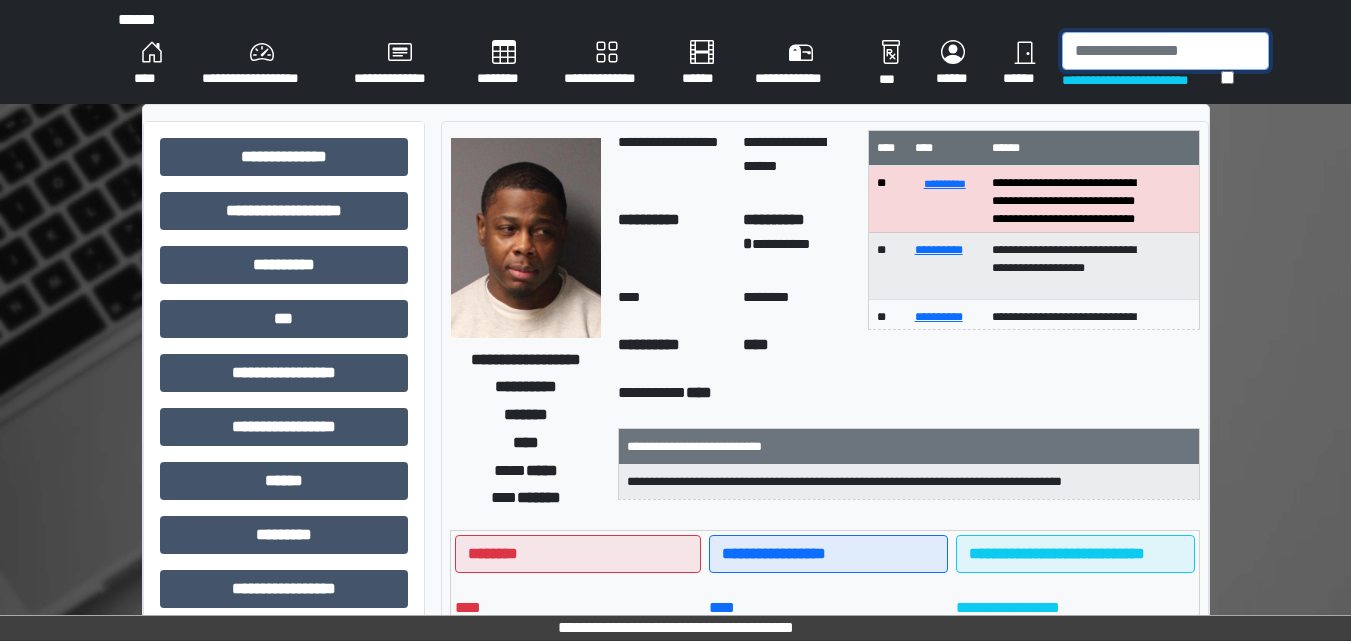 click at bounding box center [1165, 51] 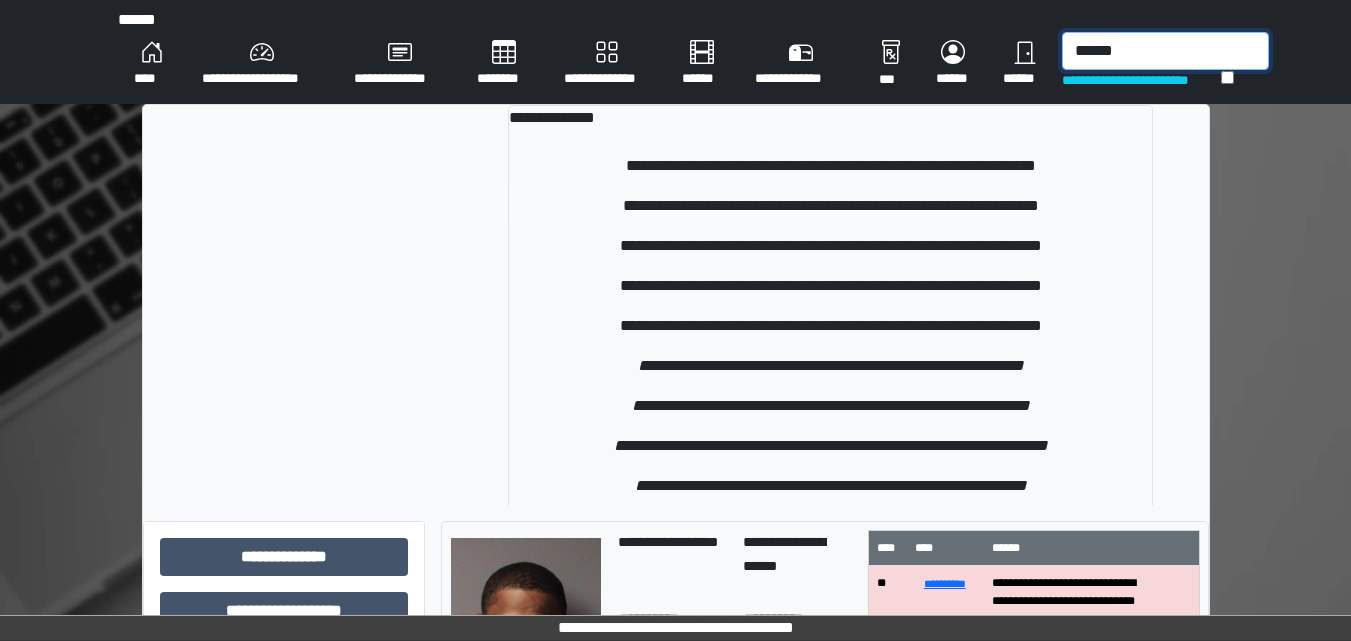 type on "******" 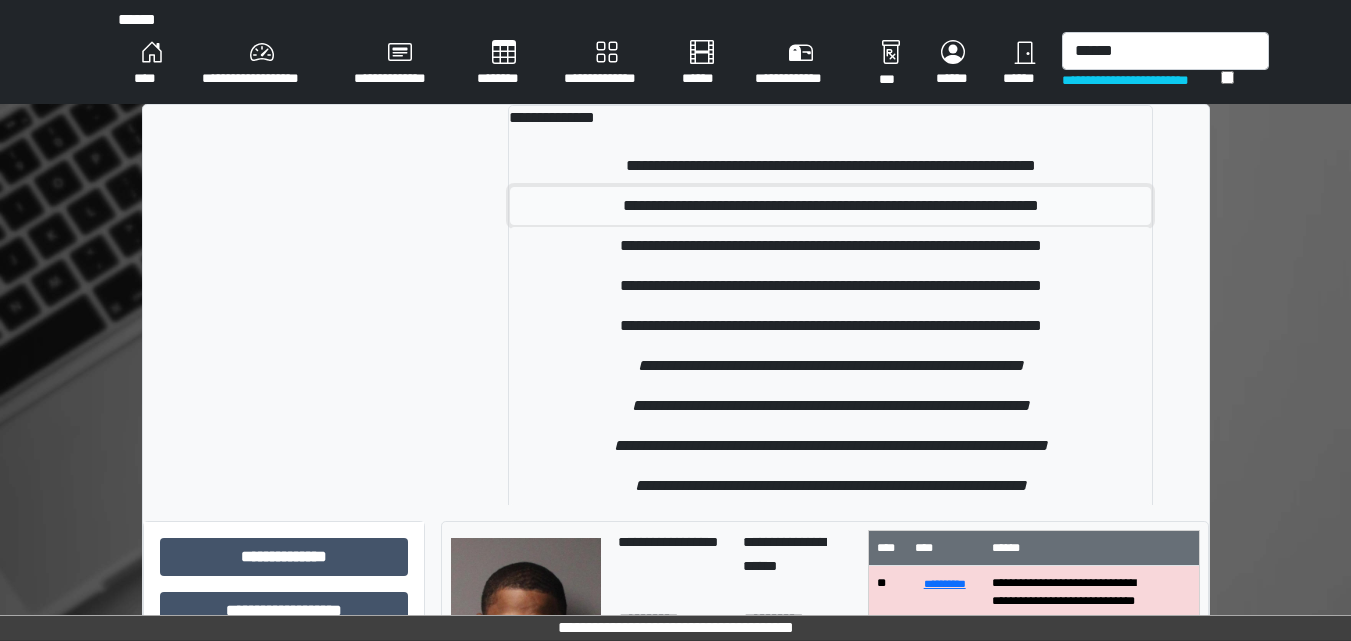 click on "**********" at bounding box center [830, 206] 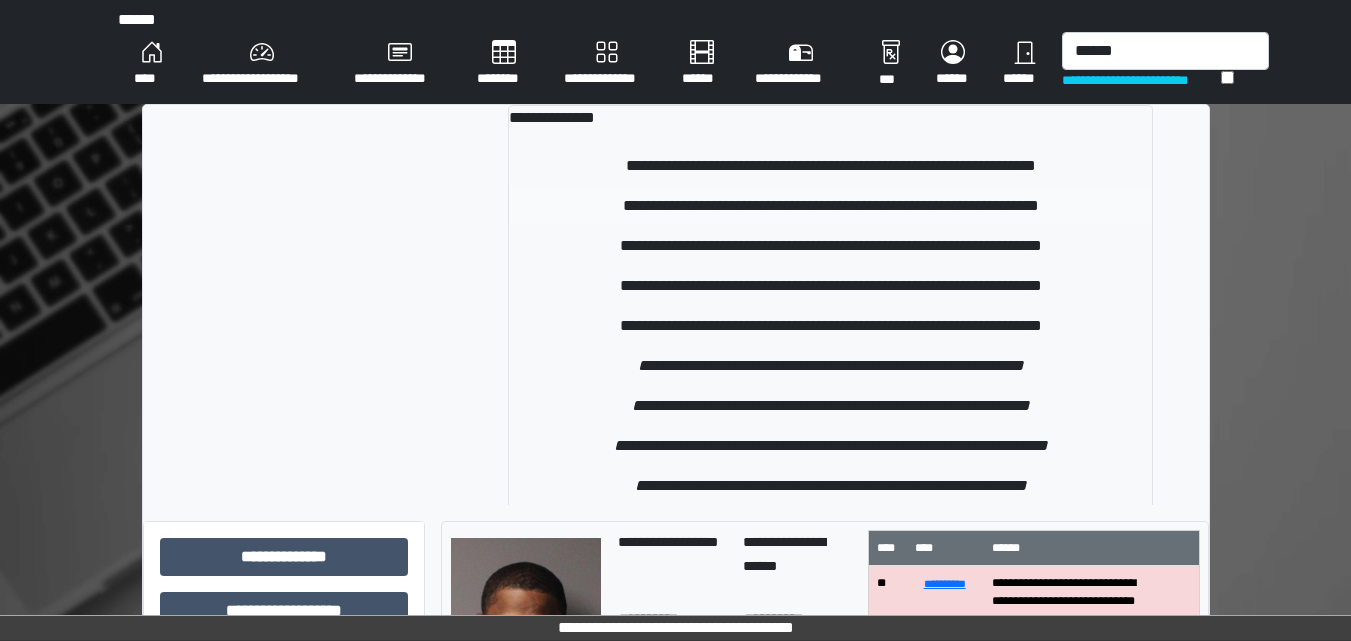 type 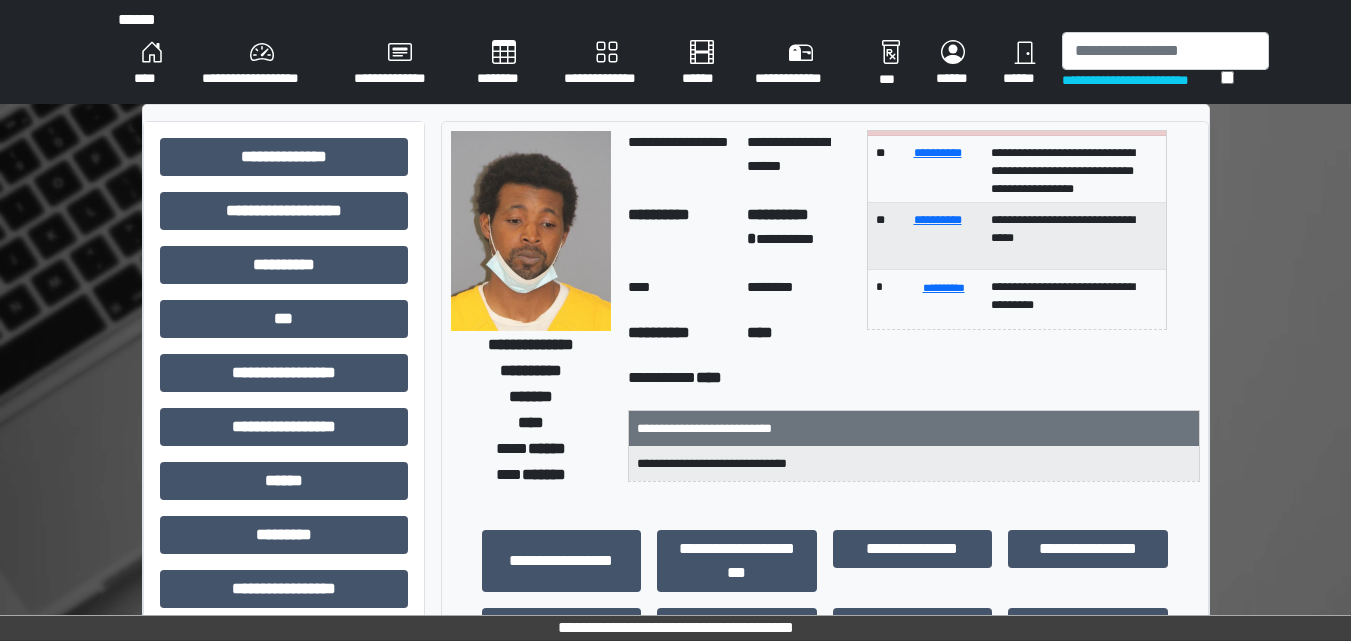 scroll, scrollTop: 188, scrollLeft: 0, axis: vertical 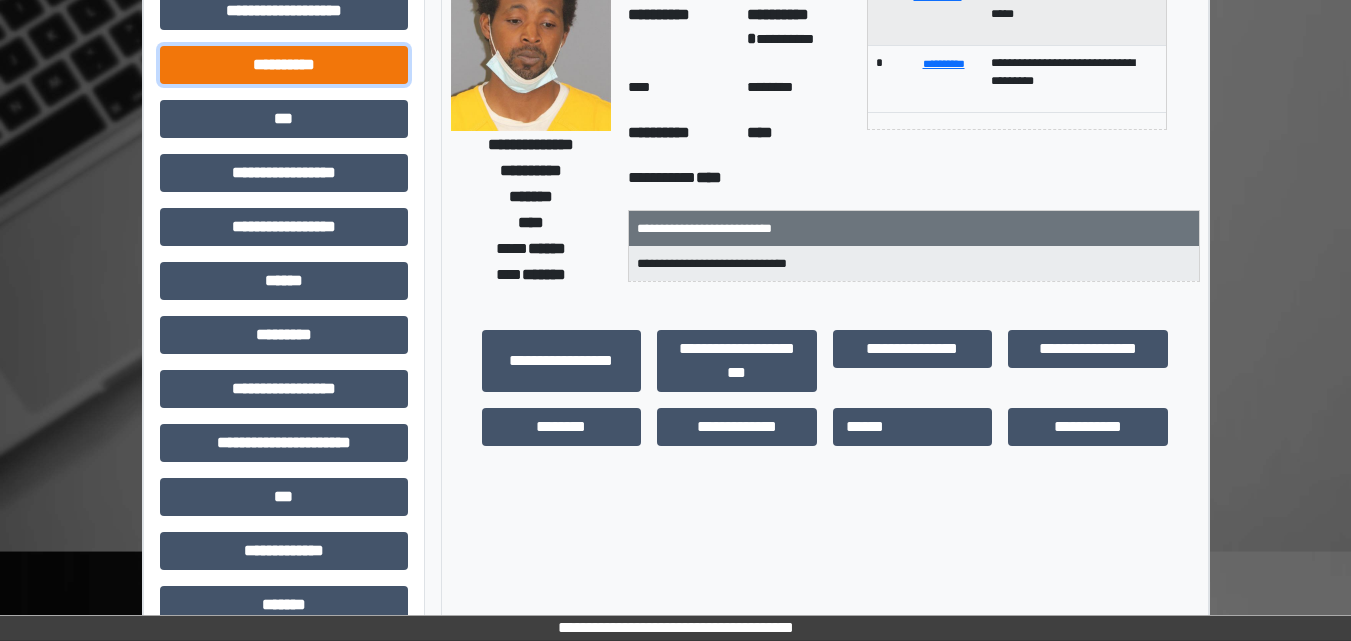 click on "**********" at bounding box center (284, 65) 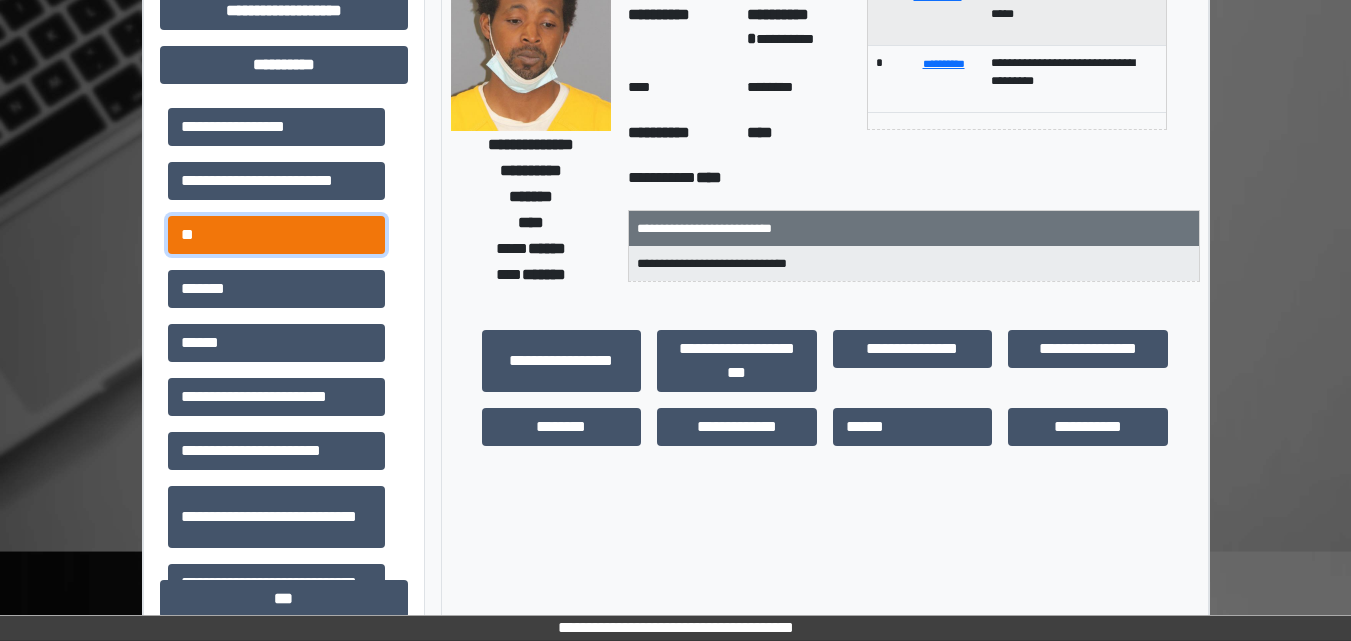 click on "**" at bounding box center [276, 235] 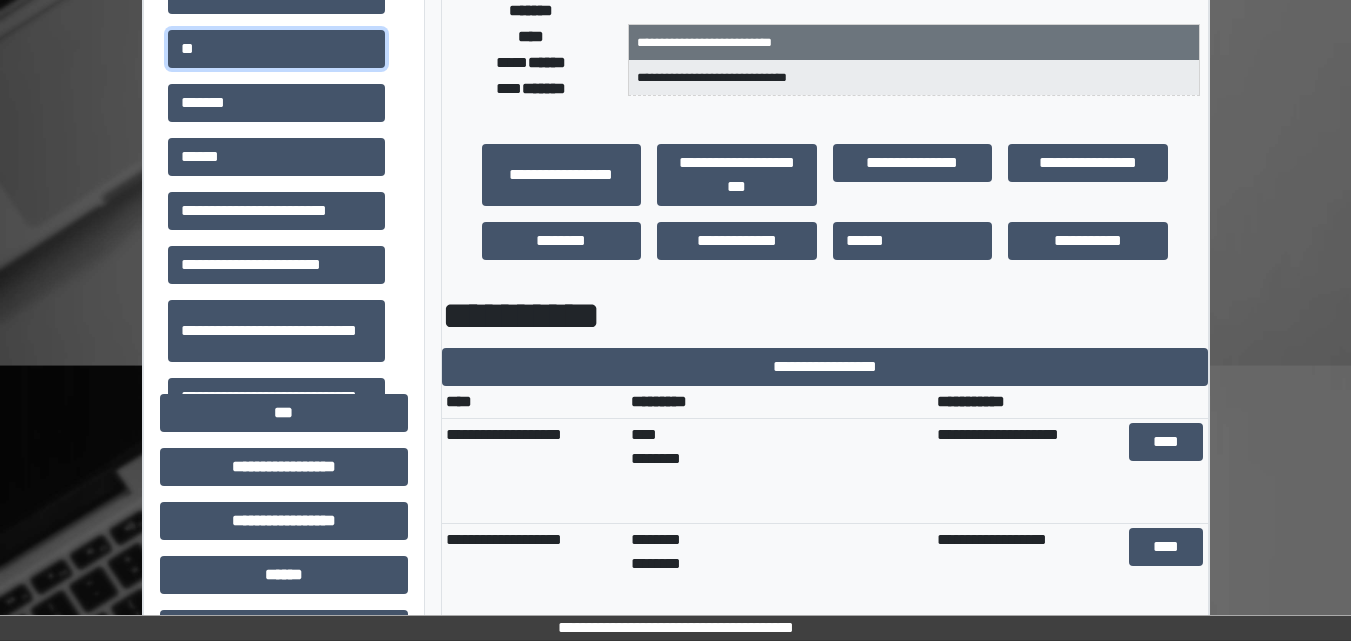scroll, scrollTop: 400, scrollLeft: 0, axis: vertical 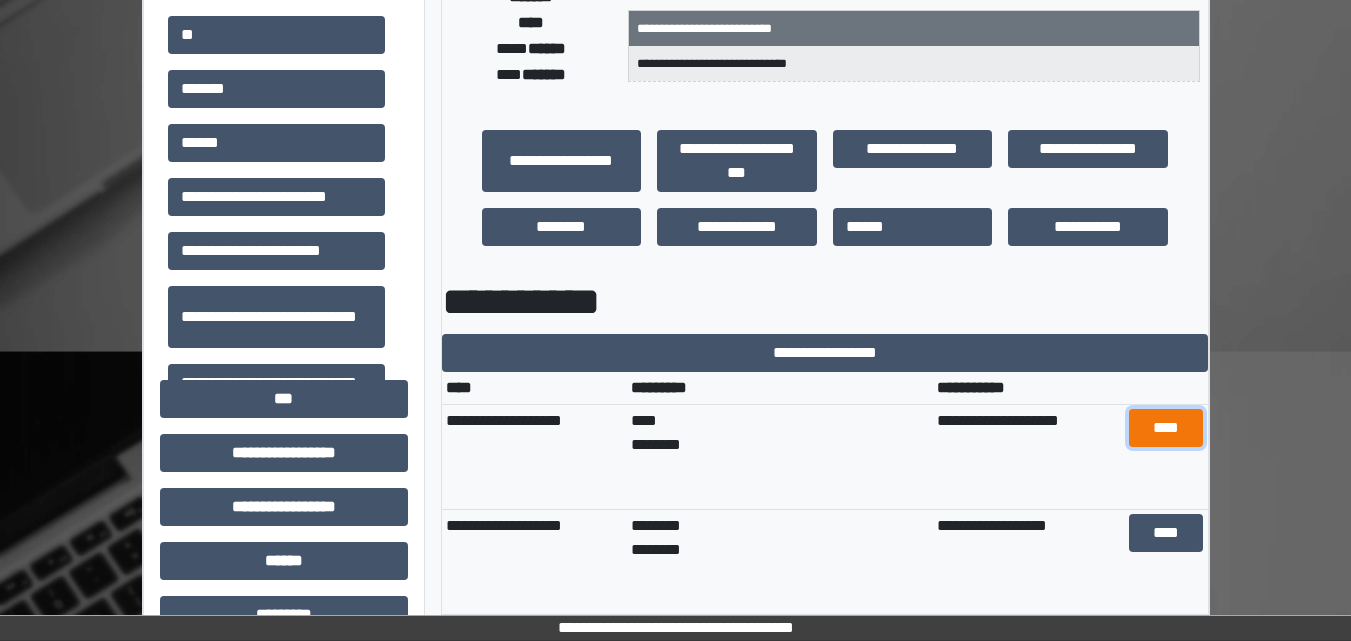 click on "****" at bounding box center (1166, 428) 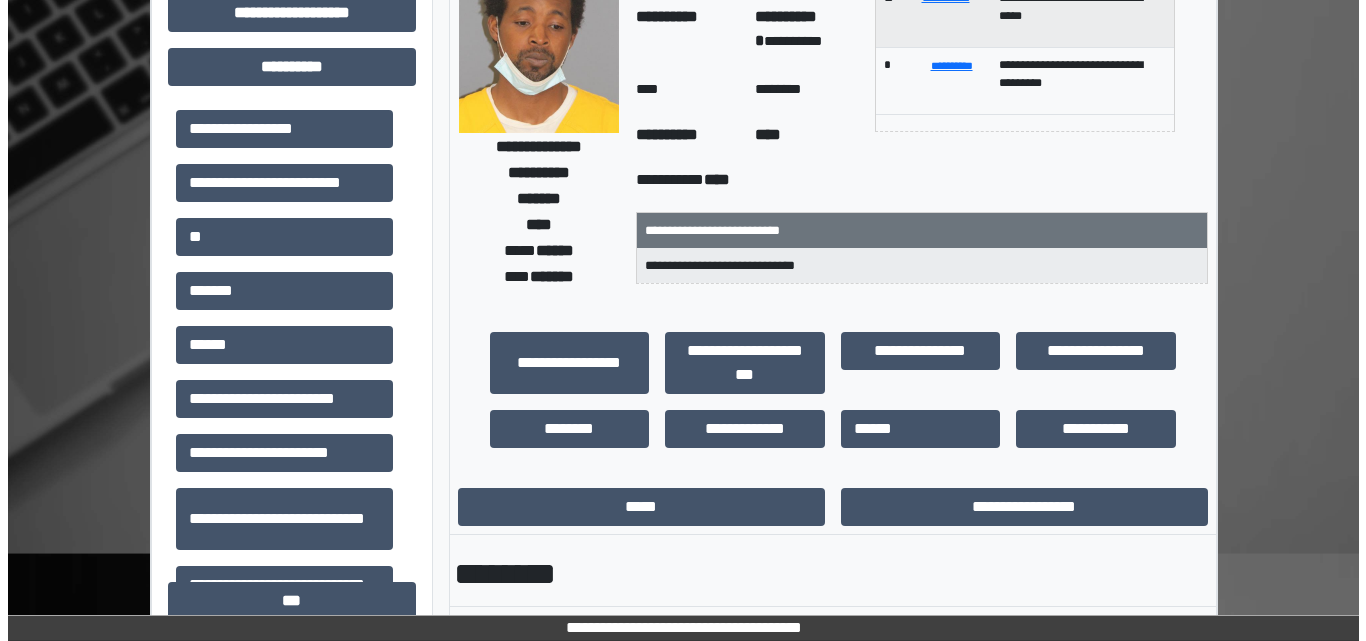 scroll, scrollTop: 0, scrollLeft: 0, axis: both 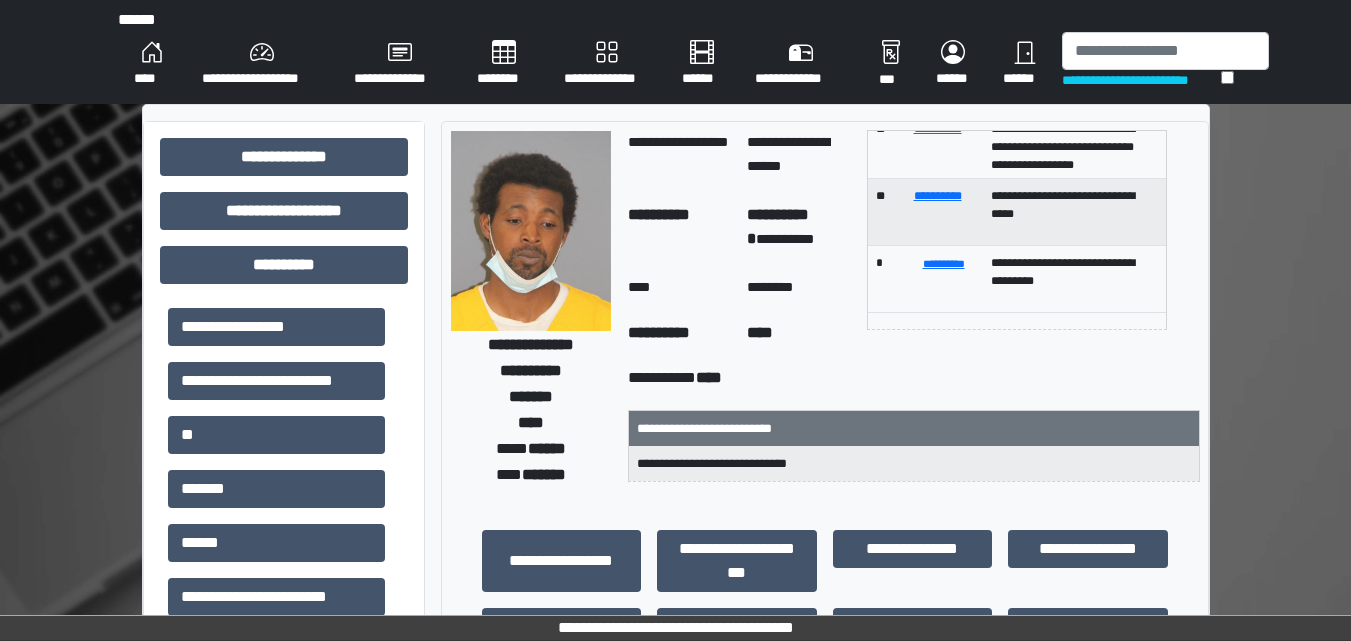 click on "********" at bounding box center [504, 64] 